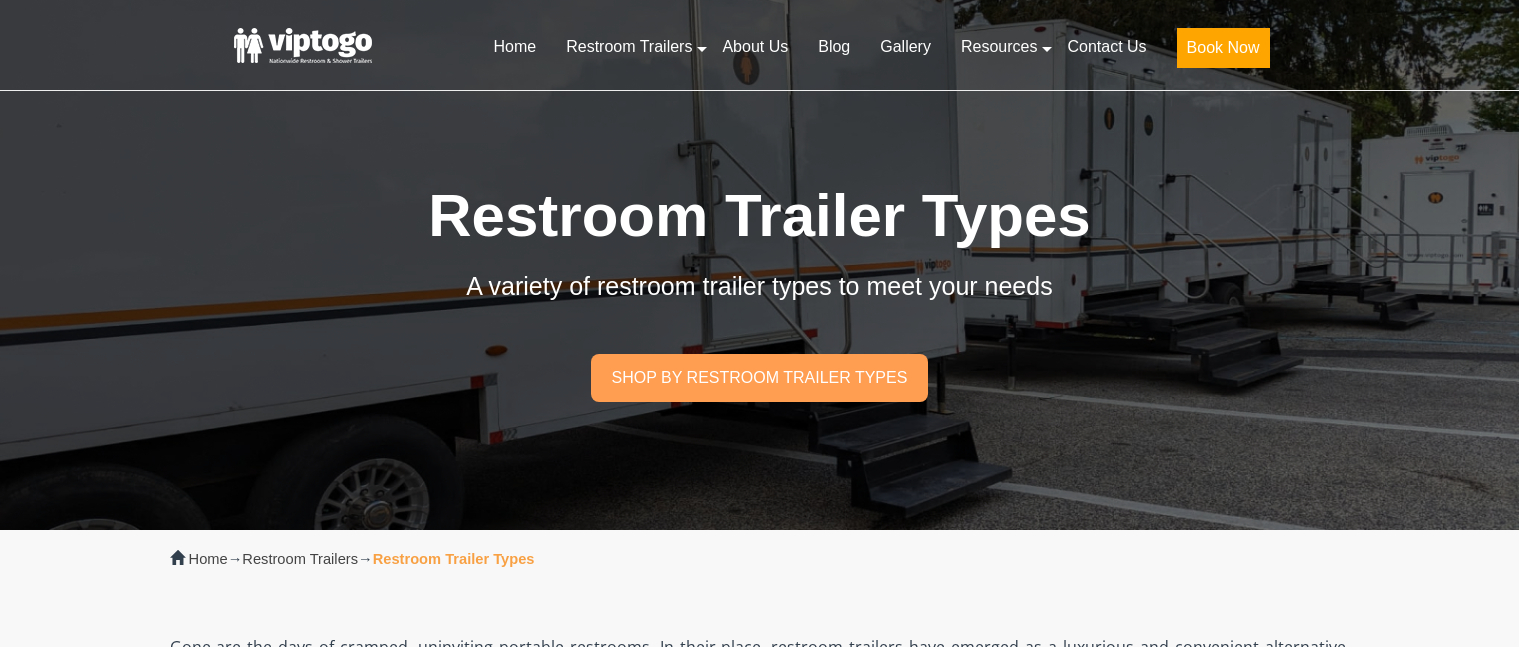 scroll, scrollTop: 0, scrollLeft: 0, axis: both 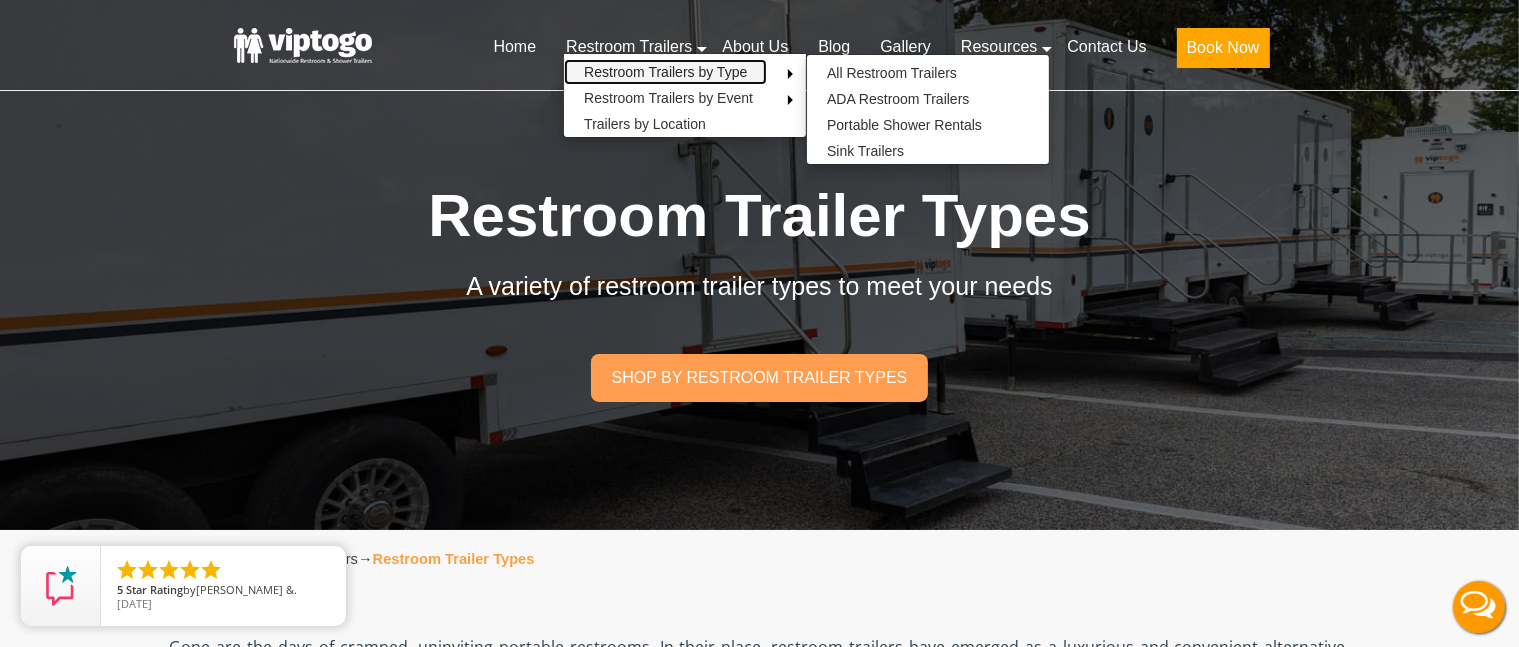 click on "Restroom Trailers by Type" at bounding box center [665, 72] 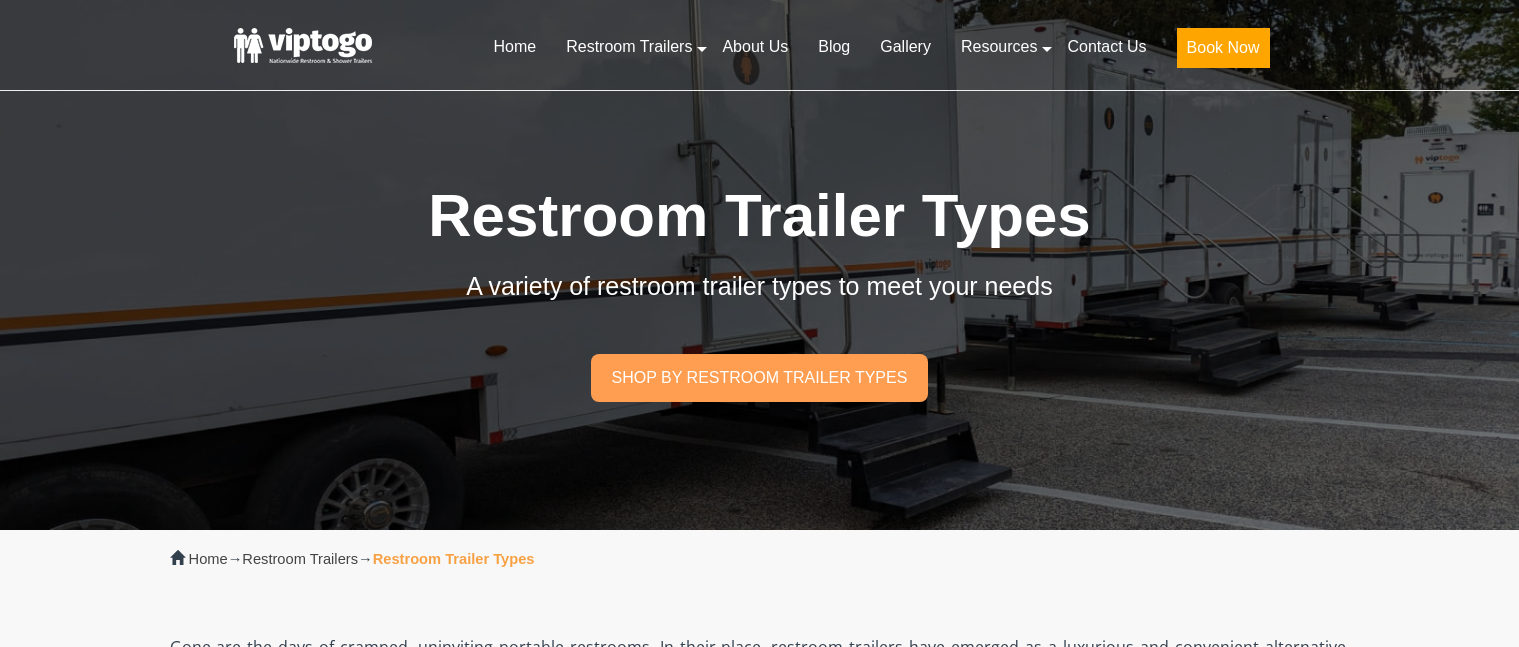 scroll, scrollTop: 0, scrollLeft: 0, axis: both 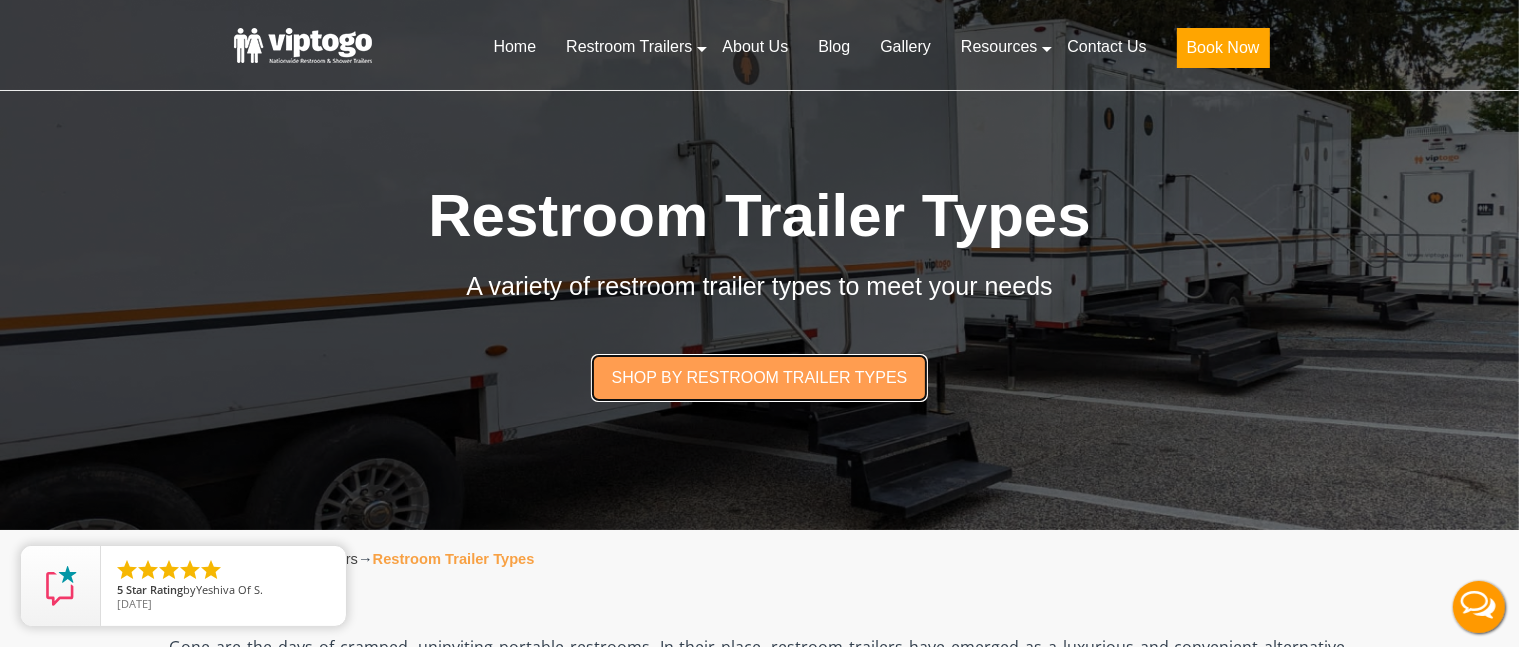 click on "Shop by restroom trailer types" at bounding box center (759, 377) 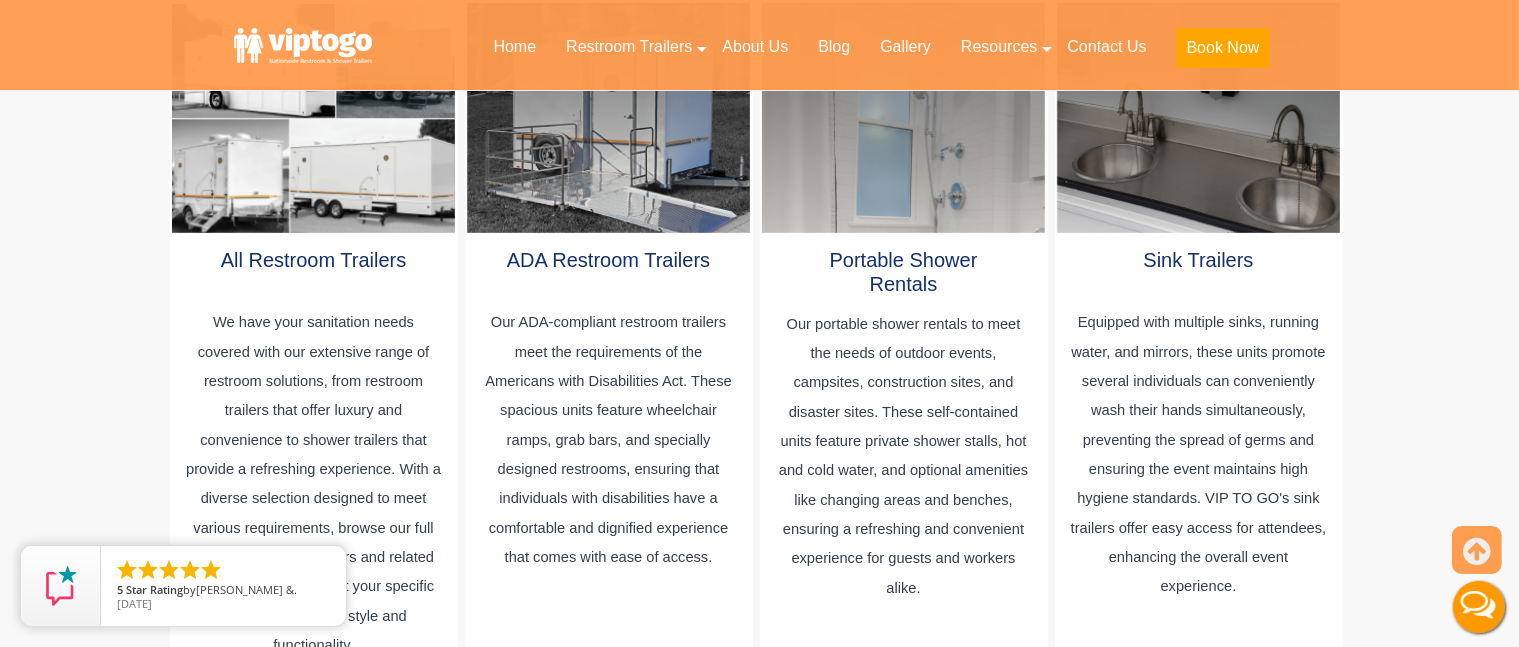 scroll, scrollTop: 1465, scrollLeft: 0, axis: vertical 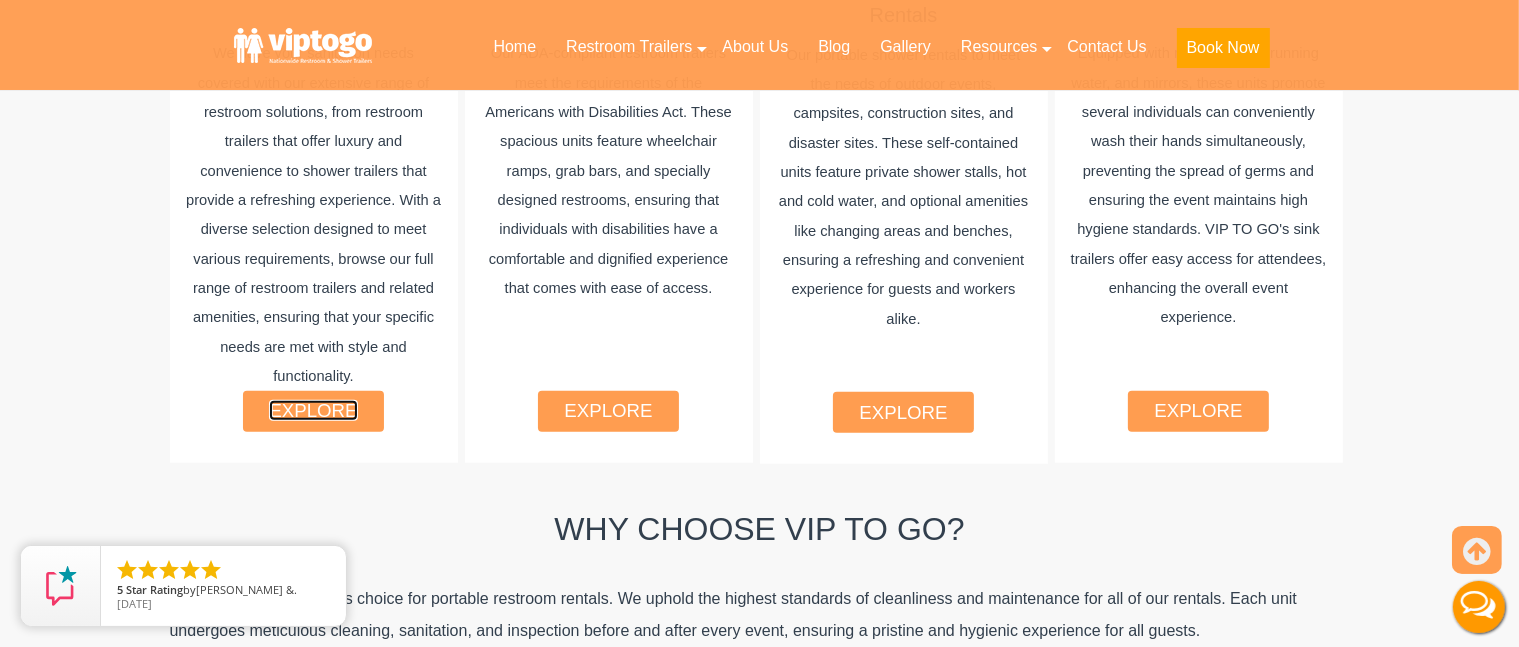 click on "explore" at bounding box center [313, 410] 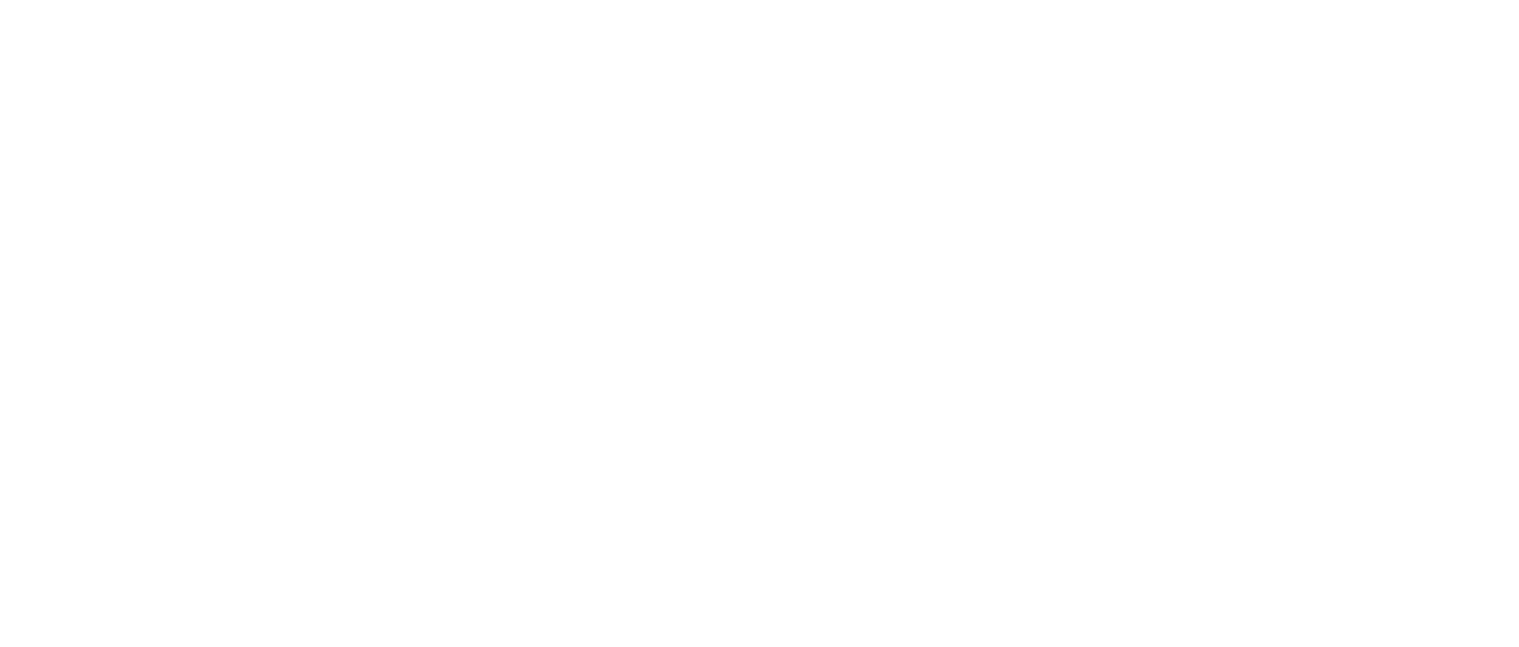 scroll, scrollTop: 0, scrollLeft: 0, axis: both 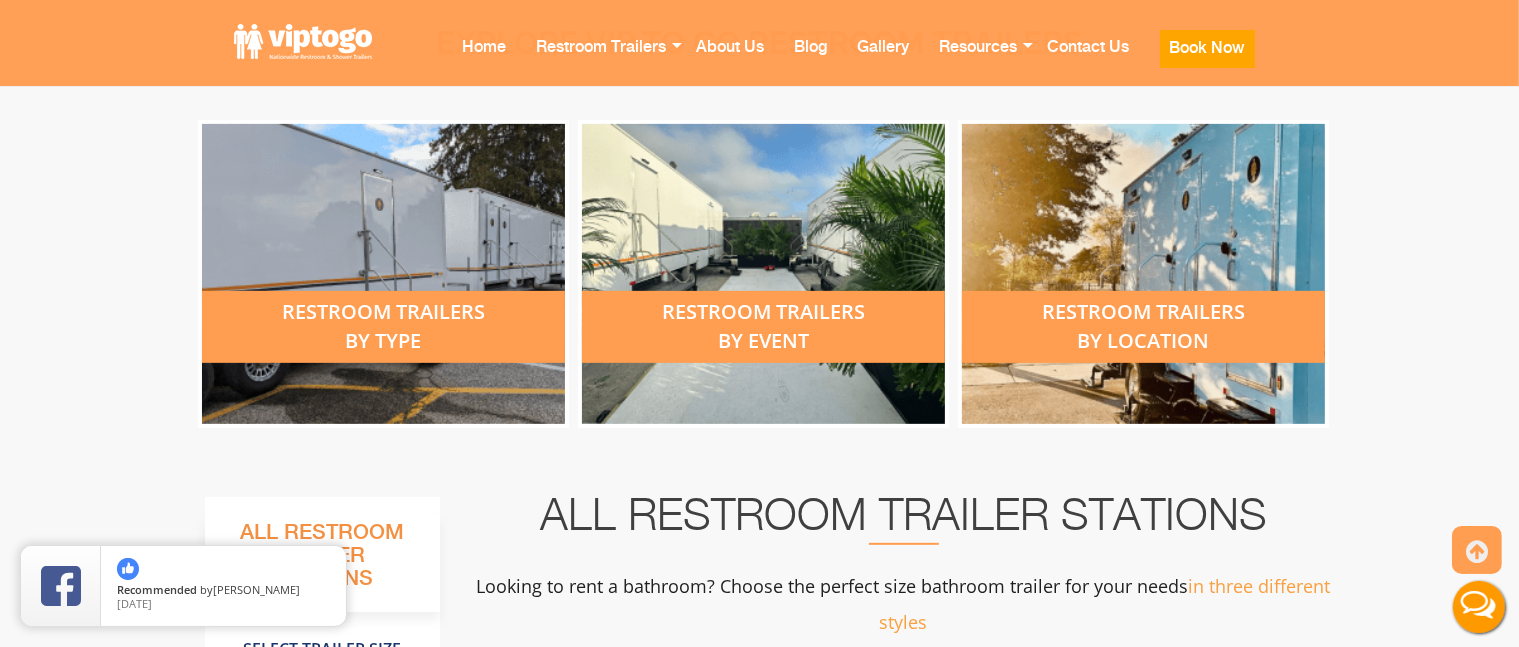 click on "restroom trailers  by type" at bounding box center [383, 327] 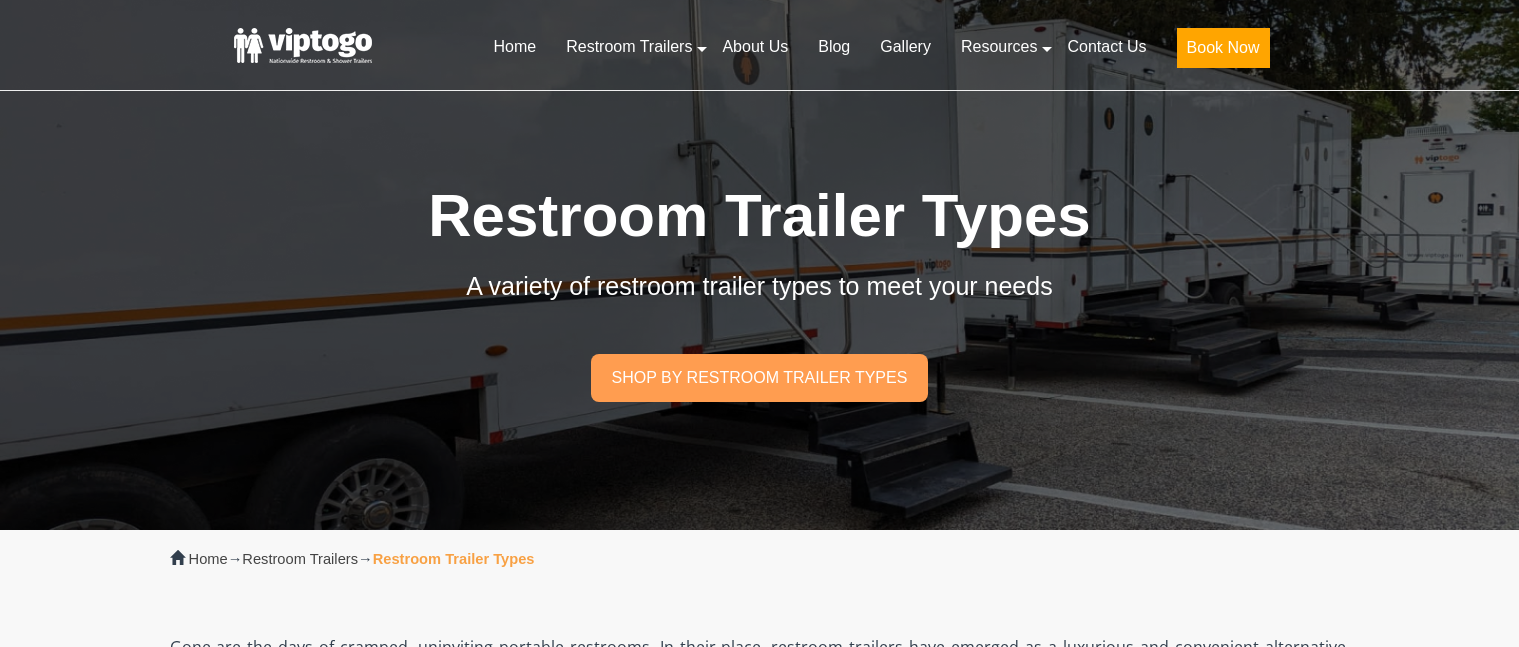 scroll, scrollTop: 0, scrollLeft: 0, axis: both 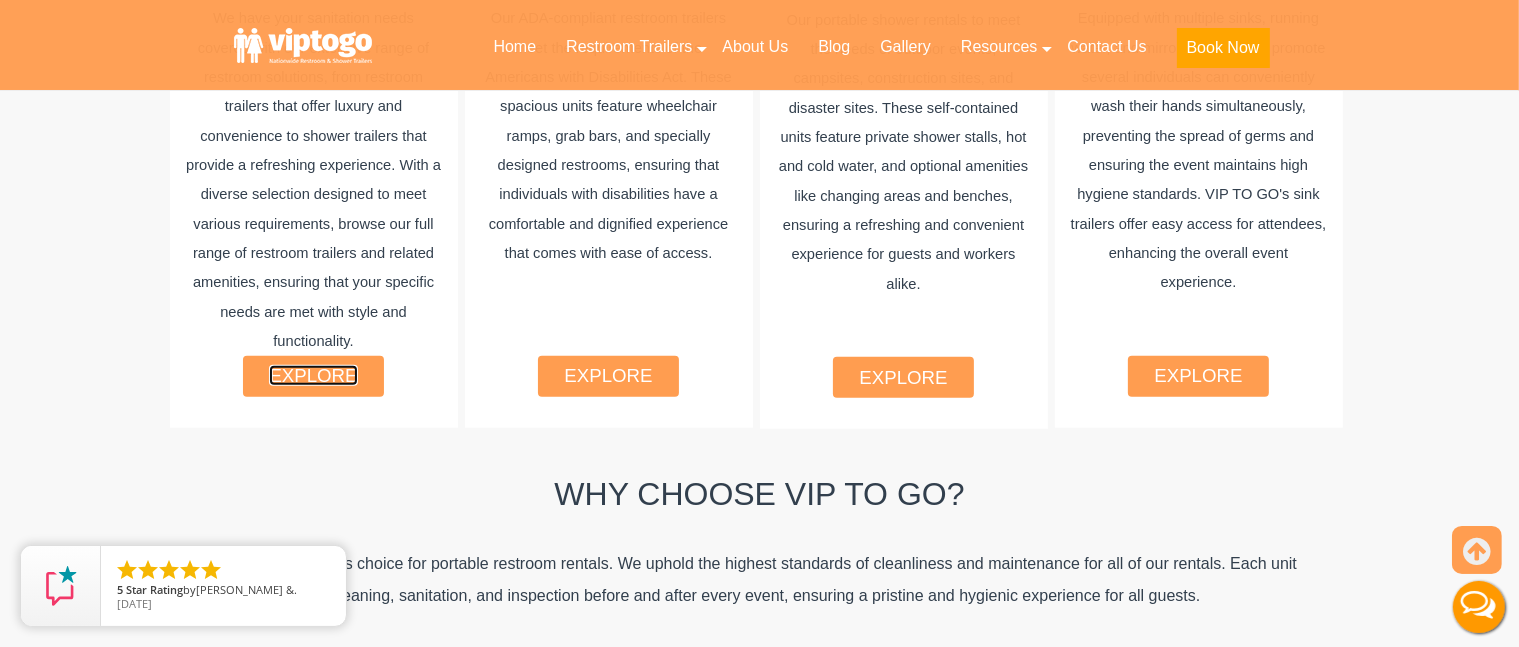 click on "explore" at bounding box center [313, 375] 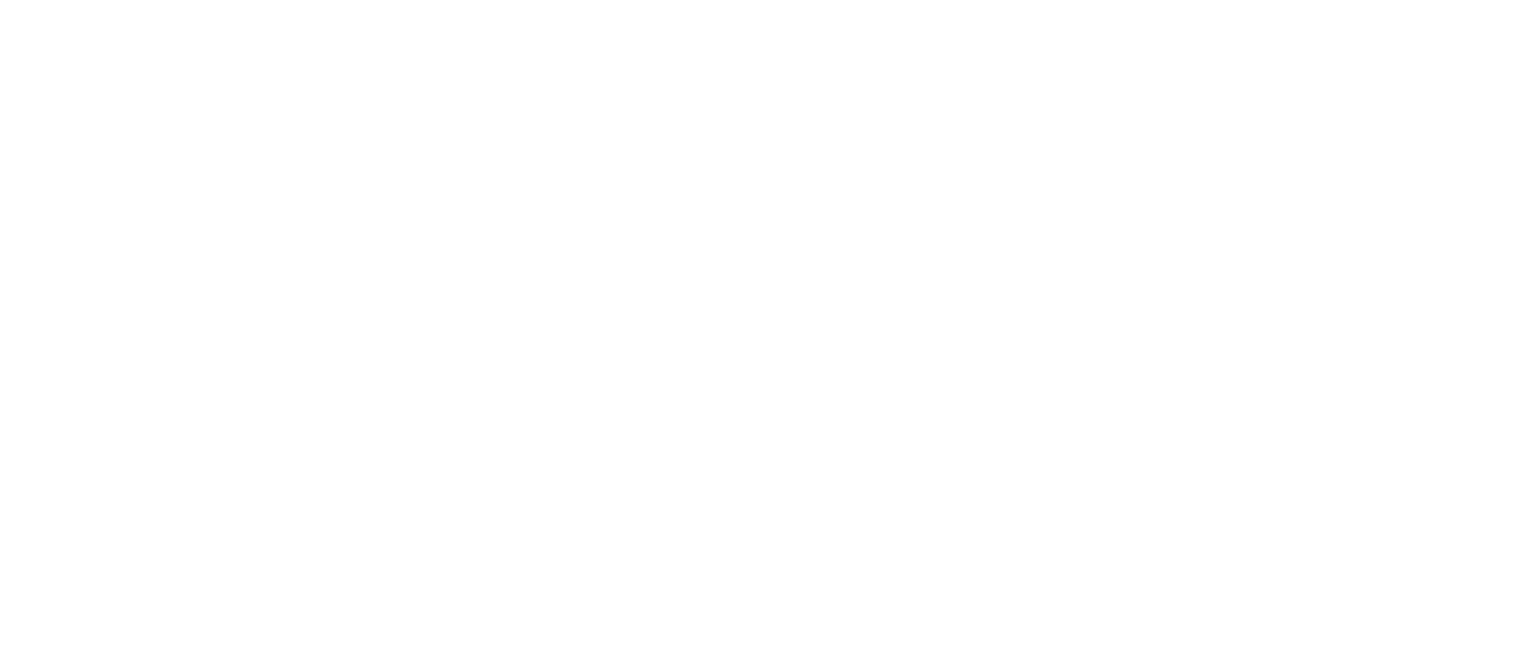 scroll, scrollTop: 0, scrollLeft: 0, axis: both 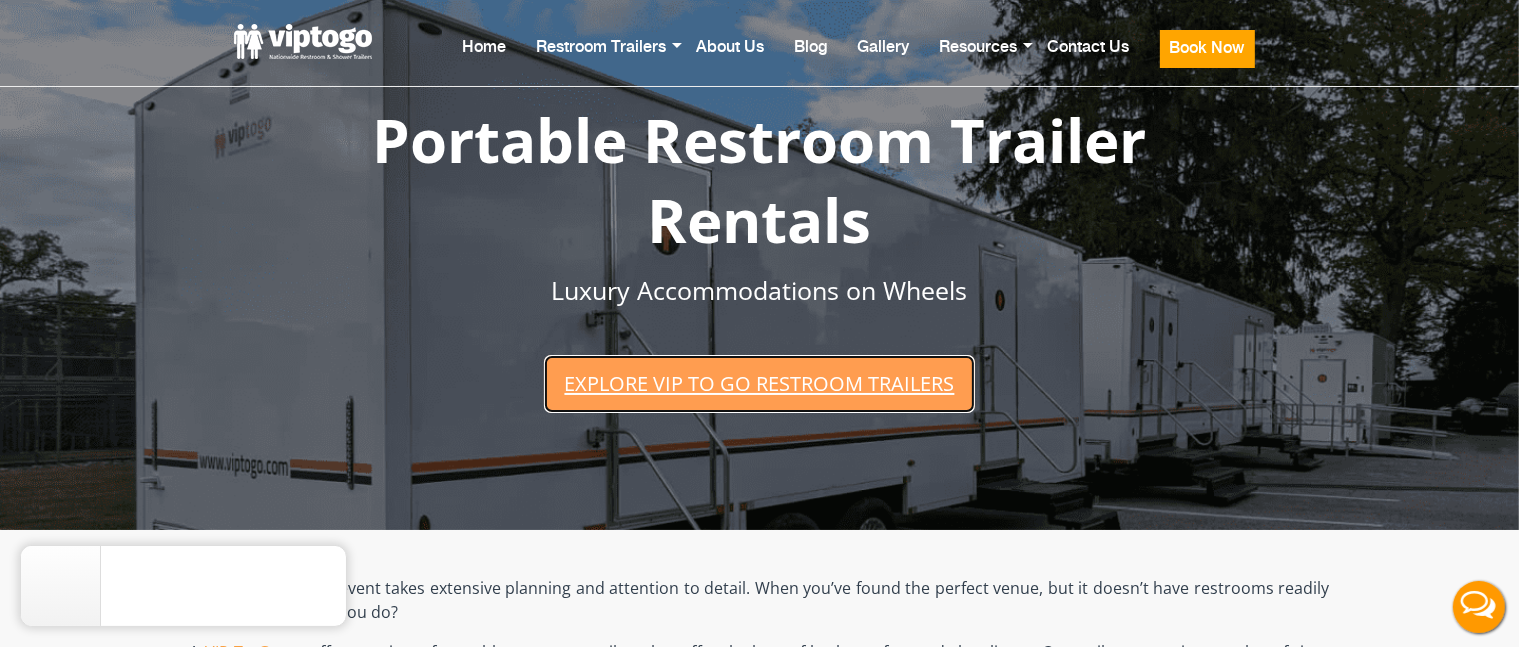 click on "Explore VIP To Go restroom trailers" at bounding box center (759, 383) 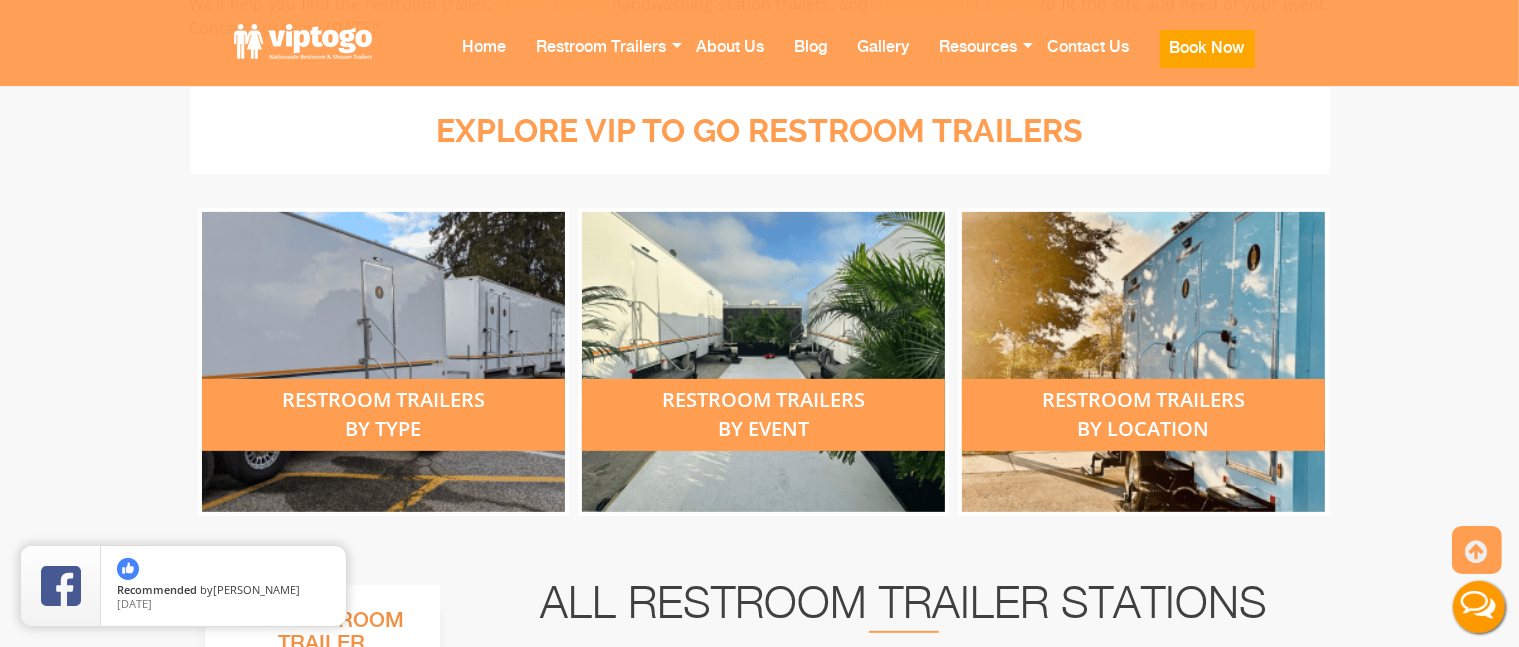 scroll, scrollTop: 717, scrollLeft: 0, axis: vertical 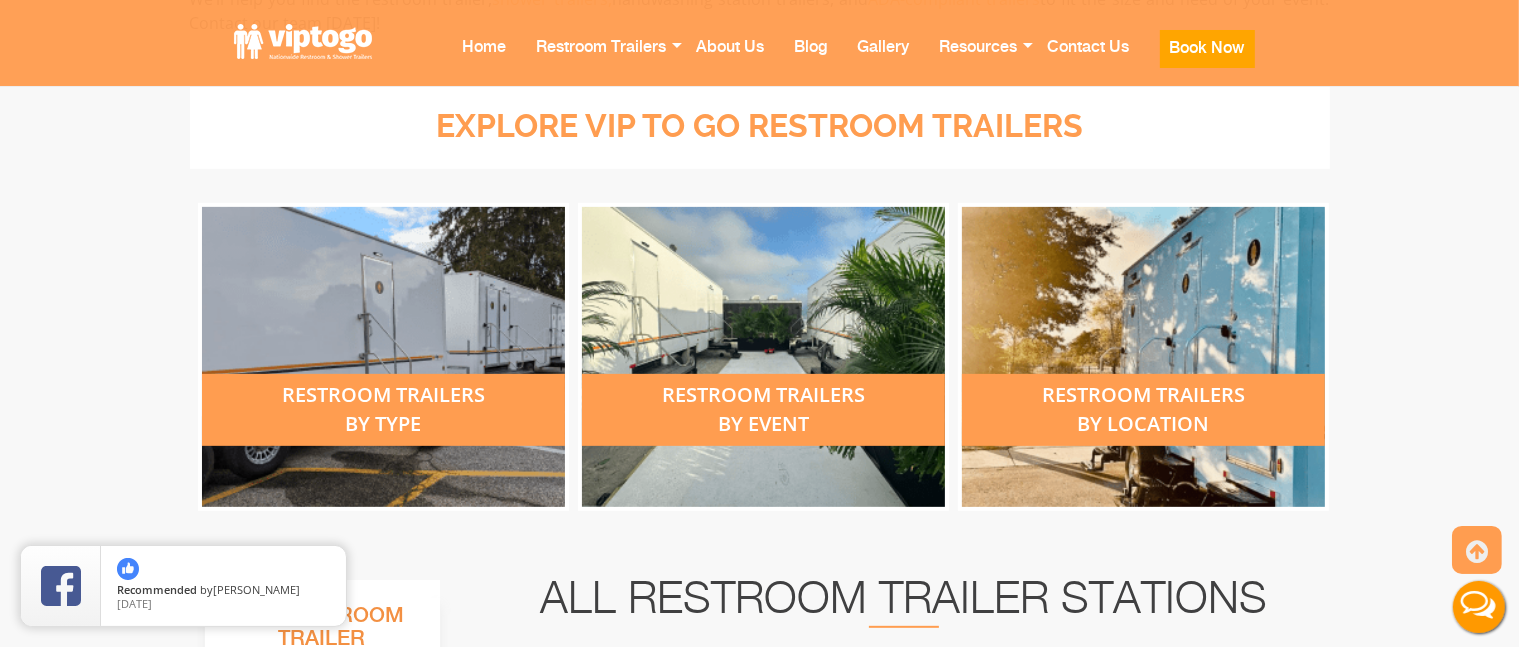click on "restroom trailers  by type" at bounding box center (383, 410) 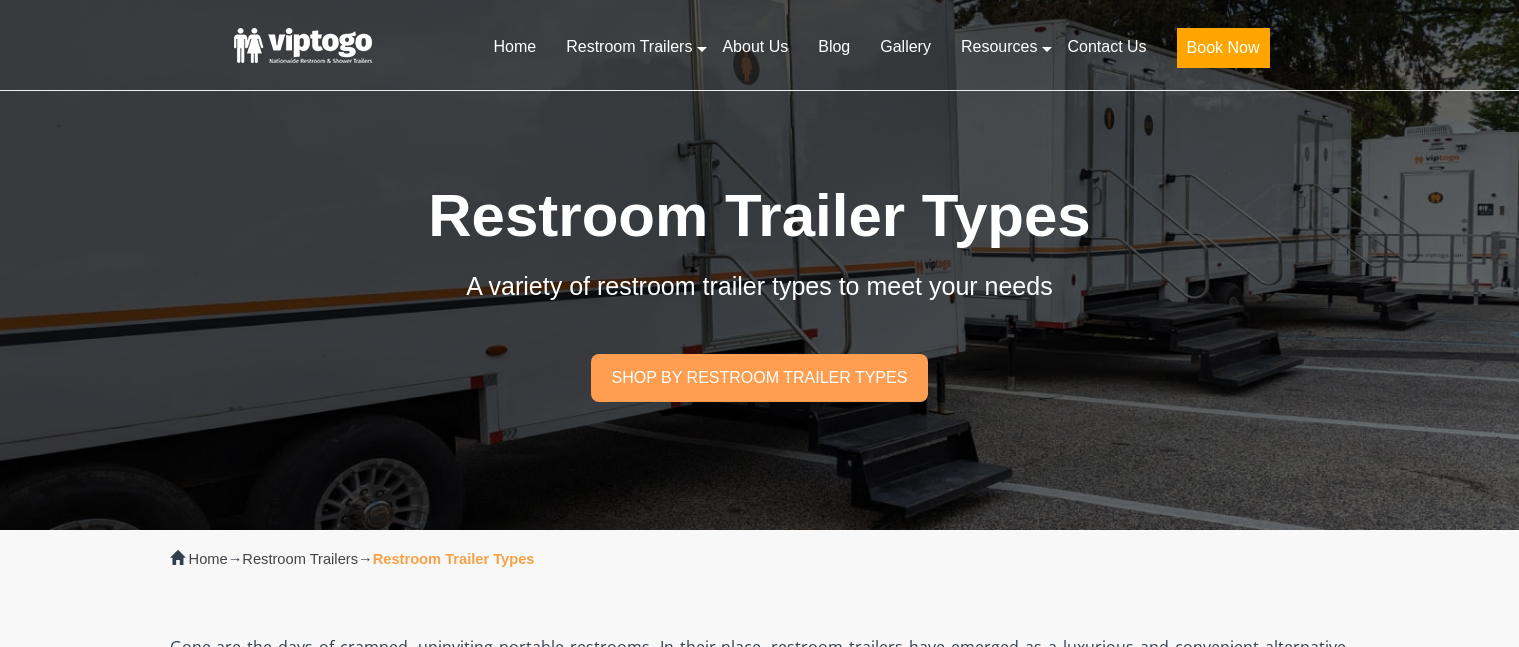 scroll, scrollTop: 0, scrollLeft: 0, axis: both 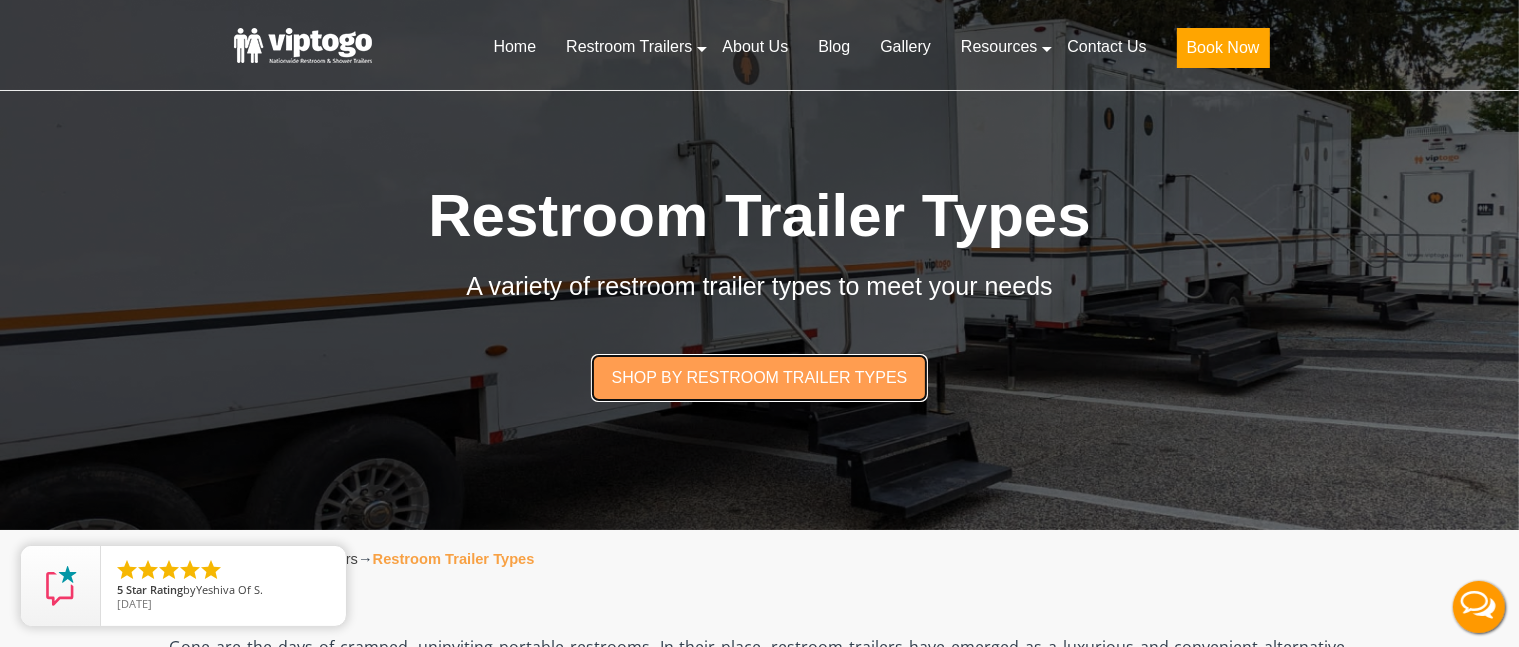 click on "Shop by restroom trailer types" at bounding box center [759, 377] 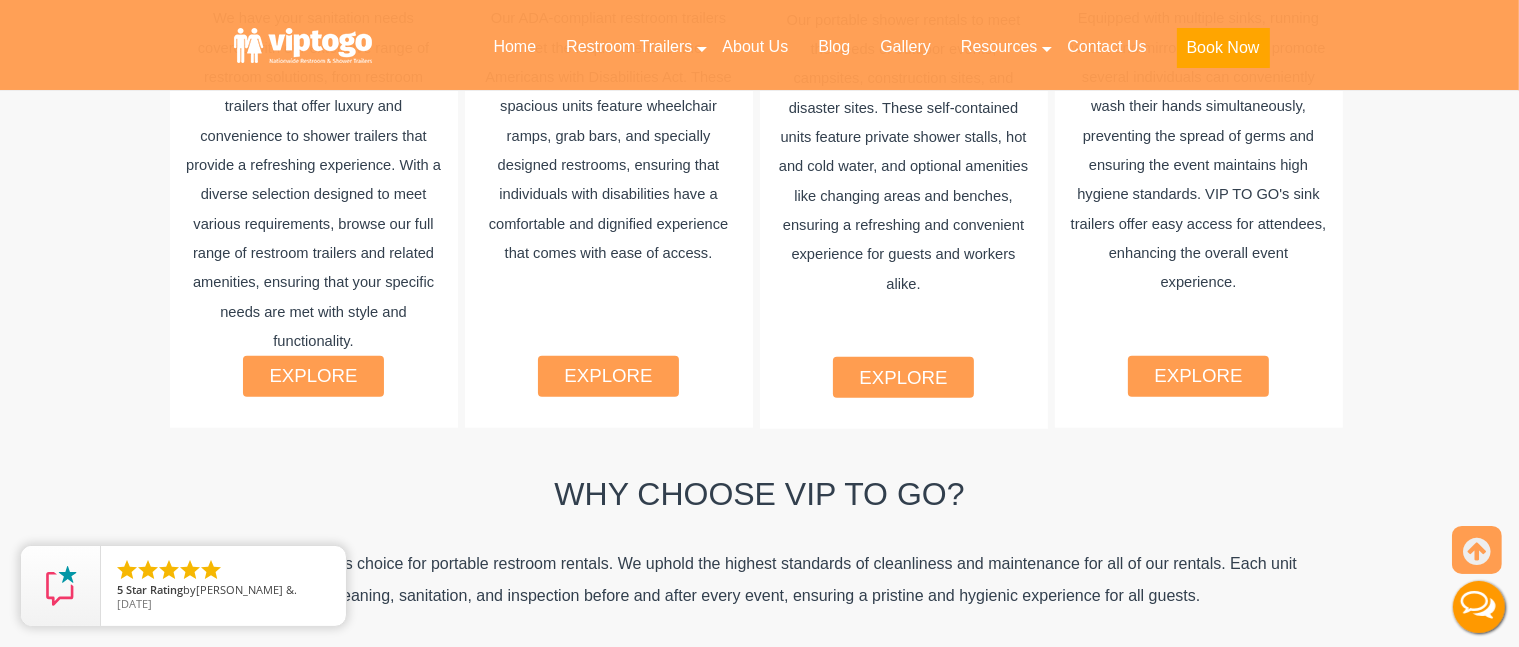 scroll, scrollTop: 1565, scrollLeft: 0, axis: vertical 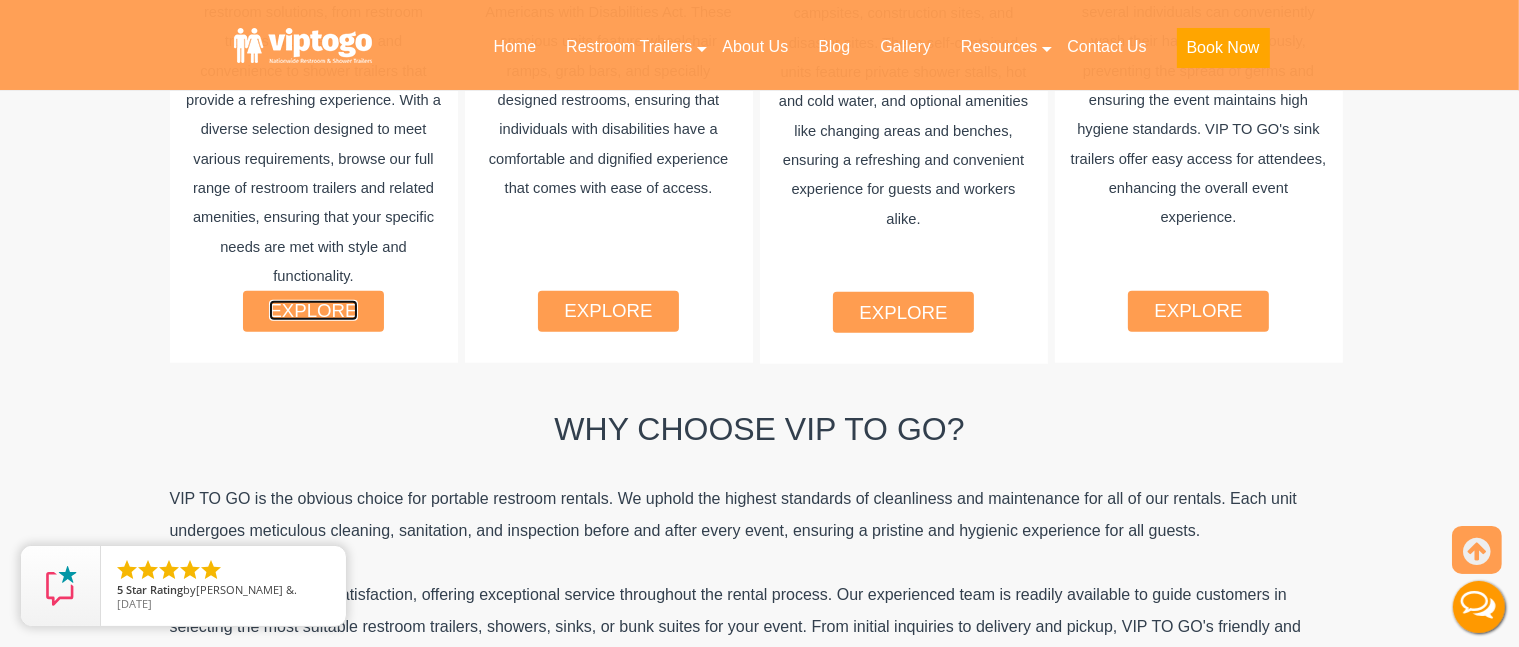 click on "explore" at bounding box center (313, 310) 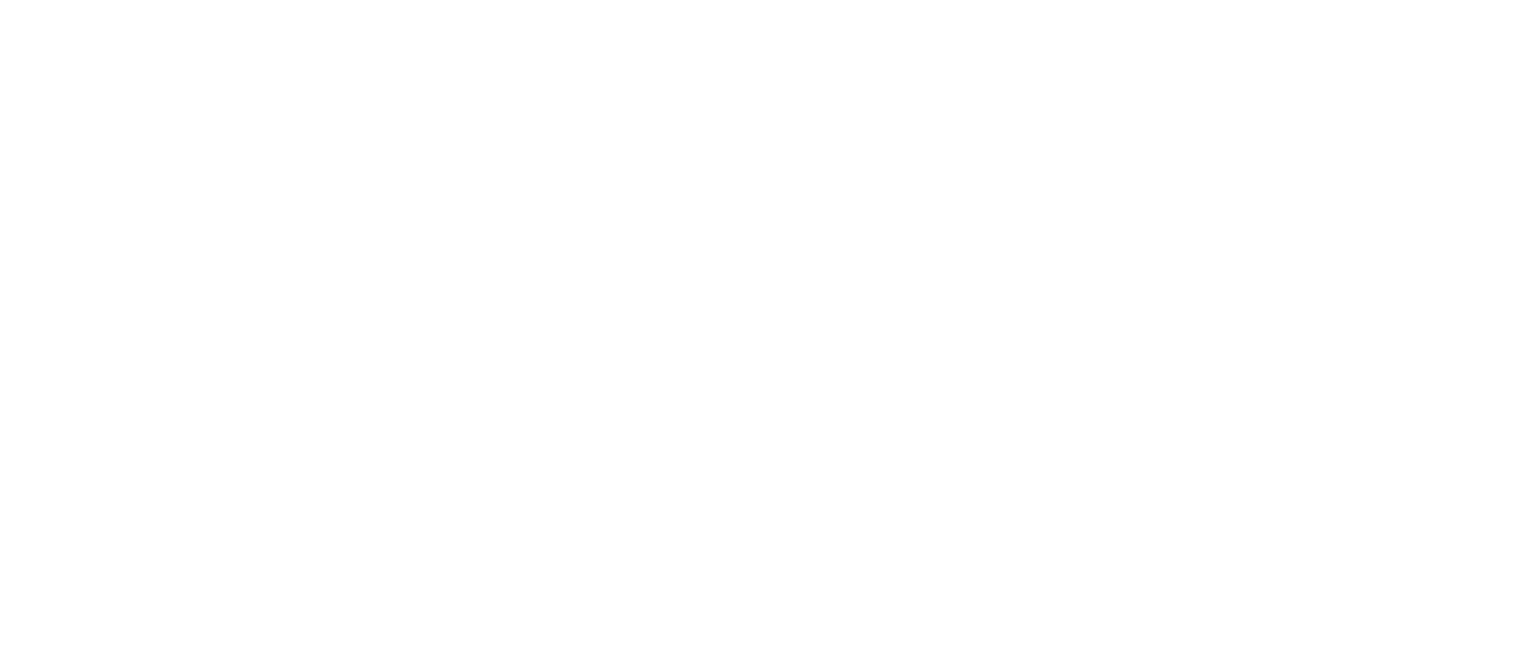 scroll, scrollTop: 0, scrollLeft: 0, axis: both 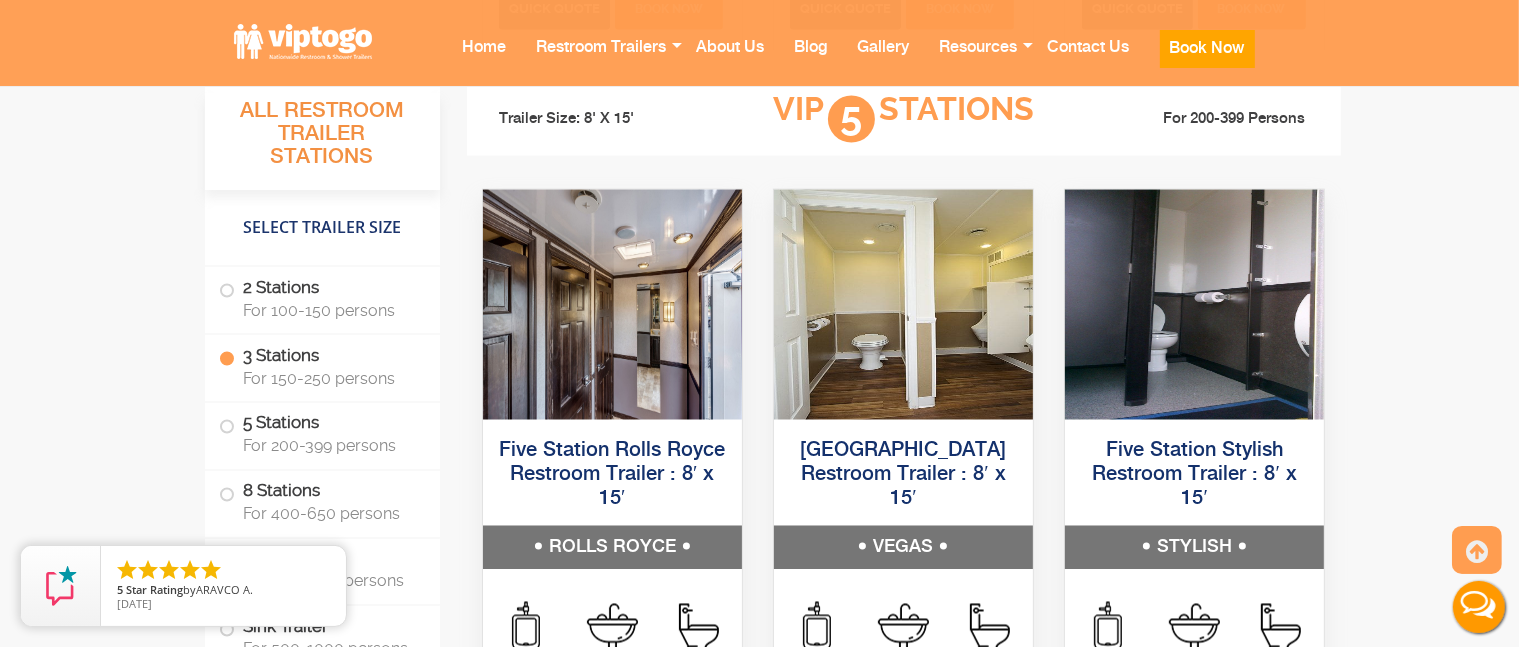 click on "STYLISH" at bounding box center (1194, 548) 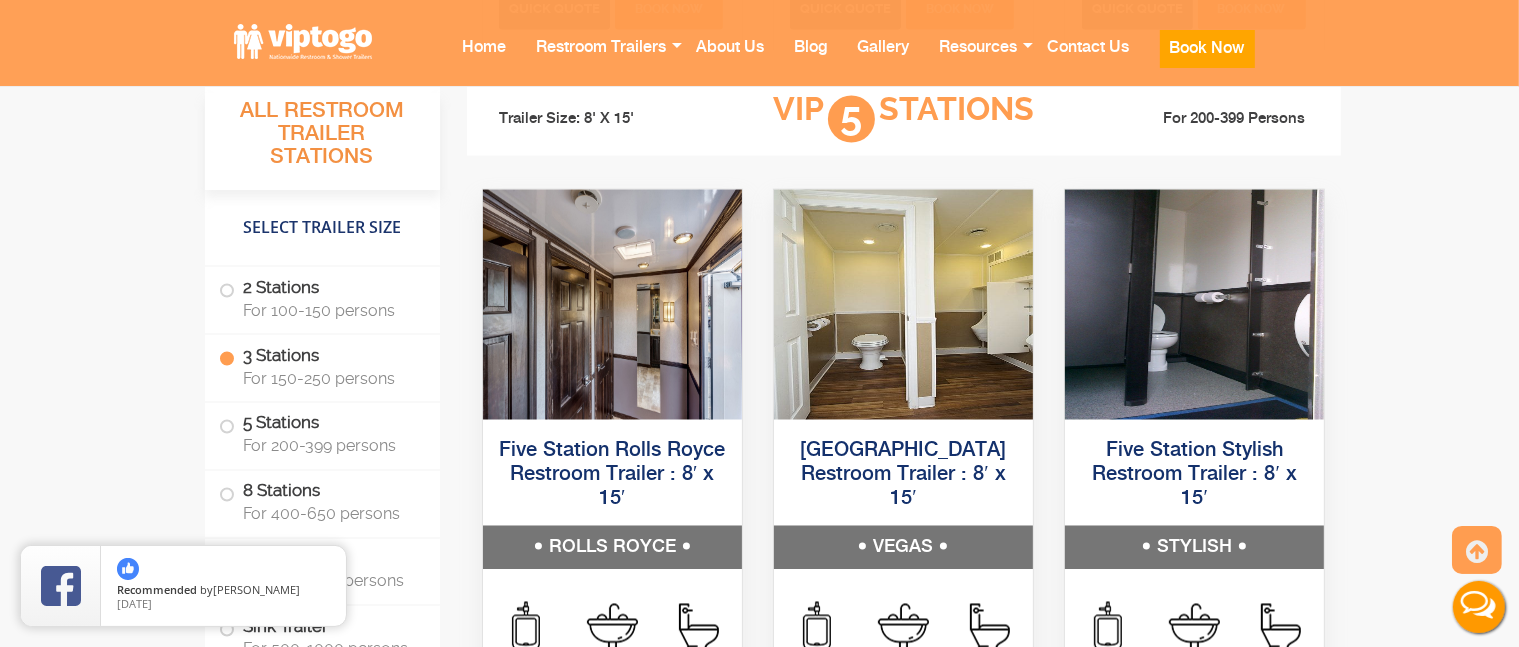 click on "STYLISH" at bounding box center (1194, 548) 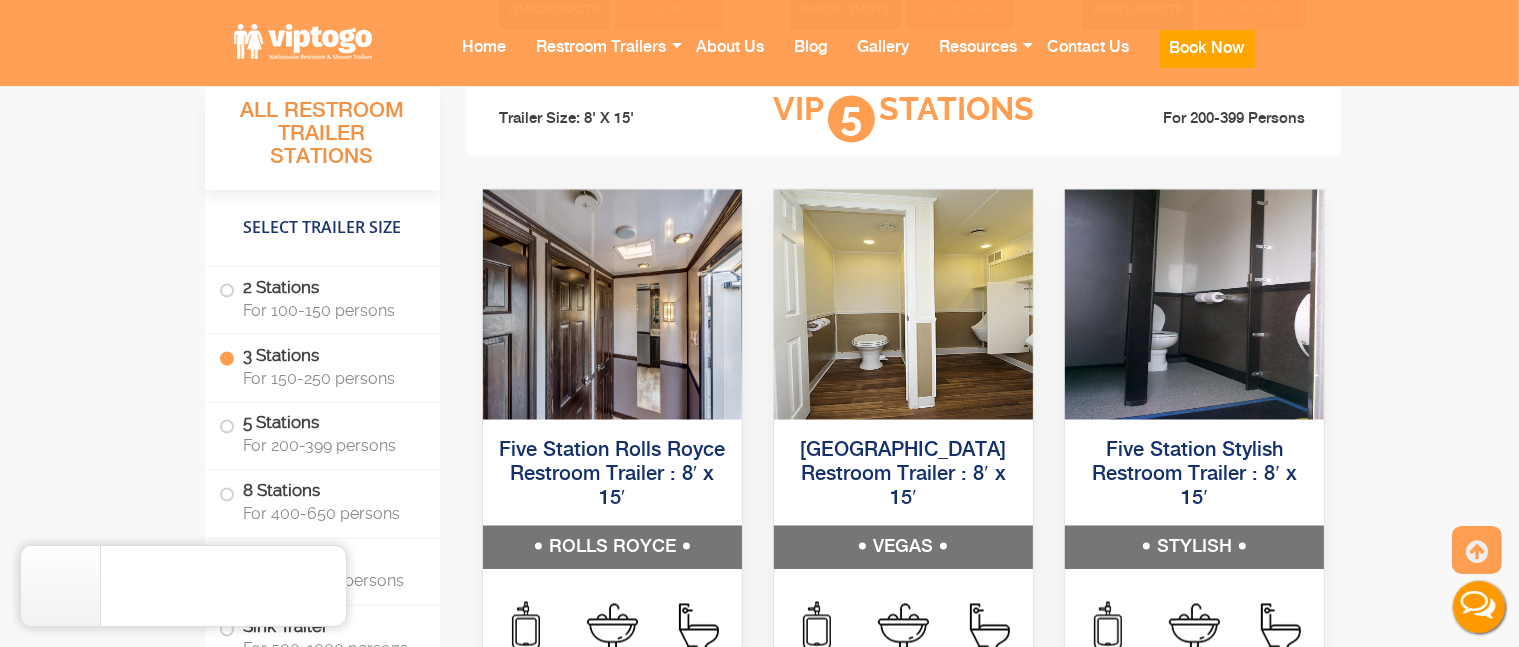 click on "STYLISH" at bounding box center (1194, 548) 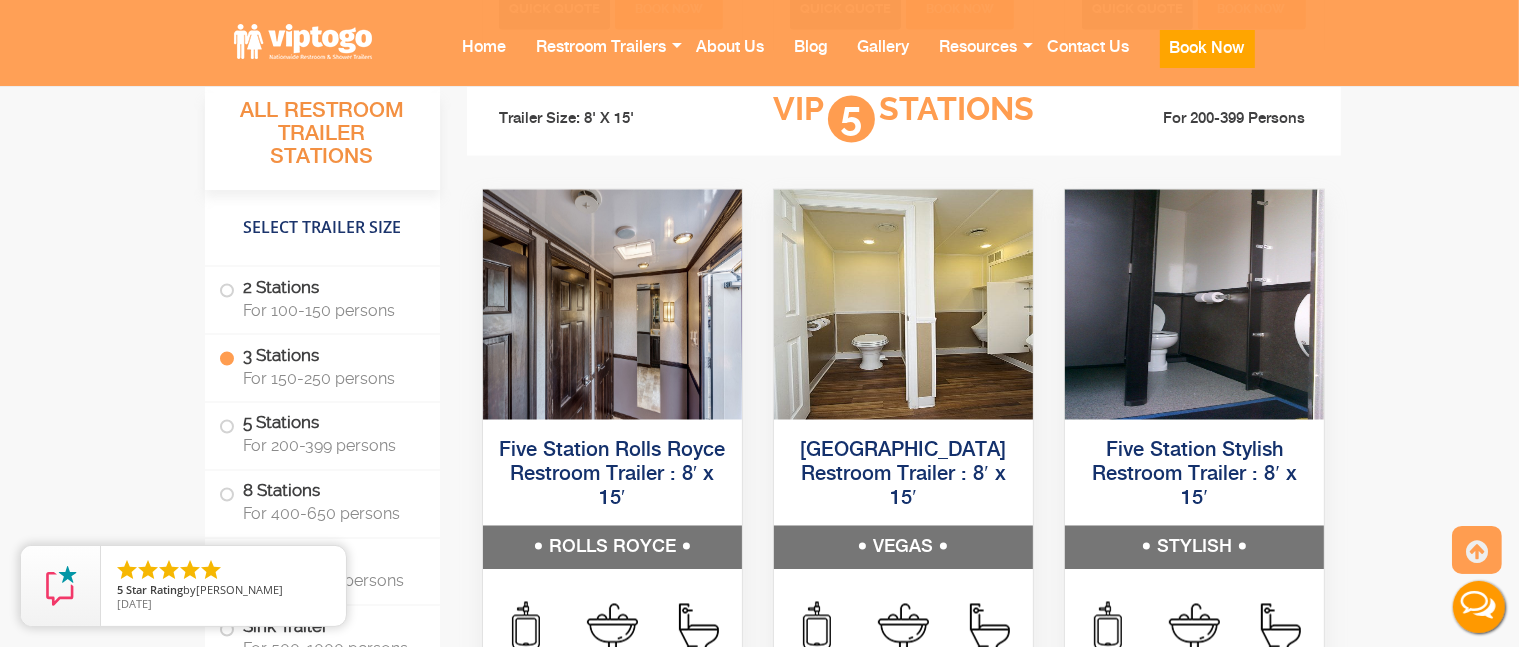 click on "STYLISH" at bounding box center (1194, 548) 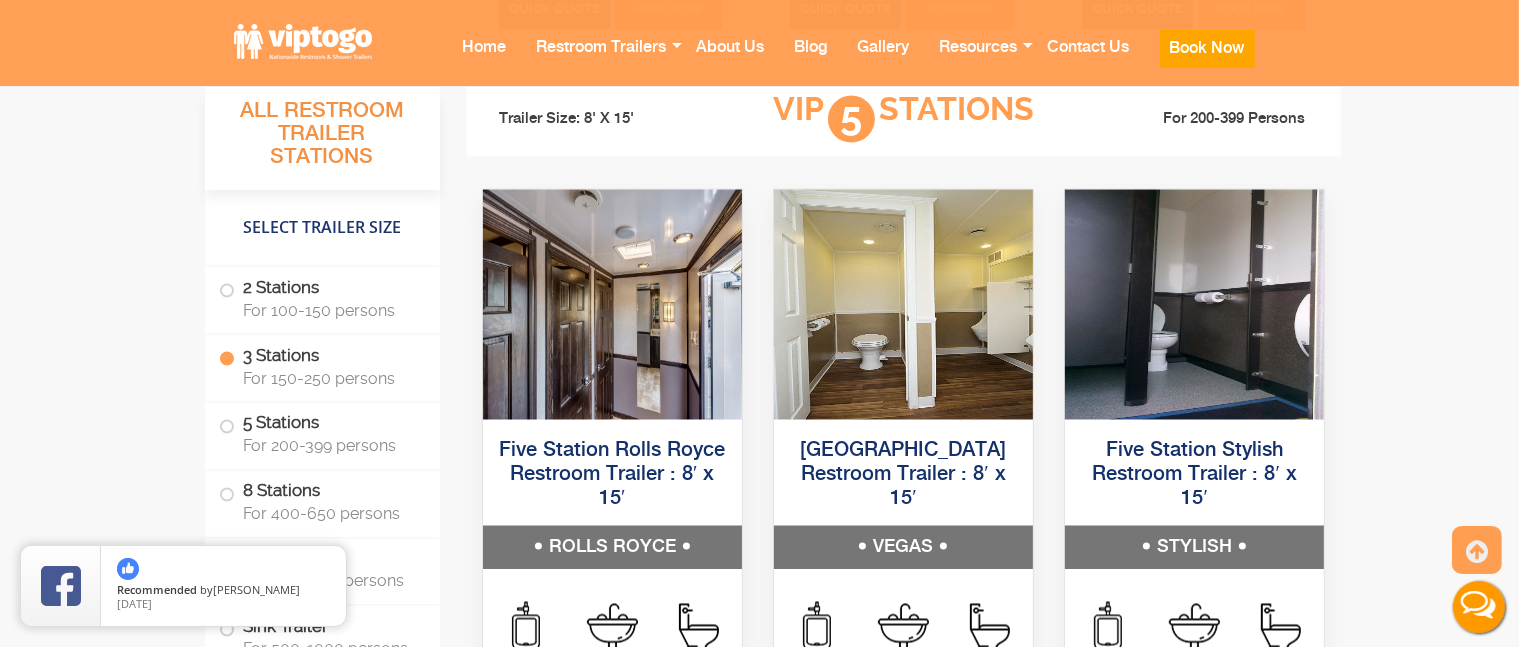 click on "STYLISH" at bounding box center [1194, 548] 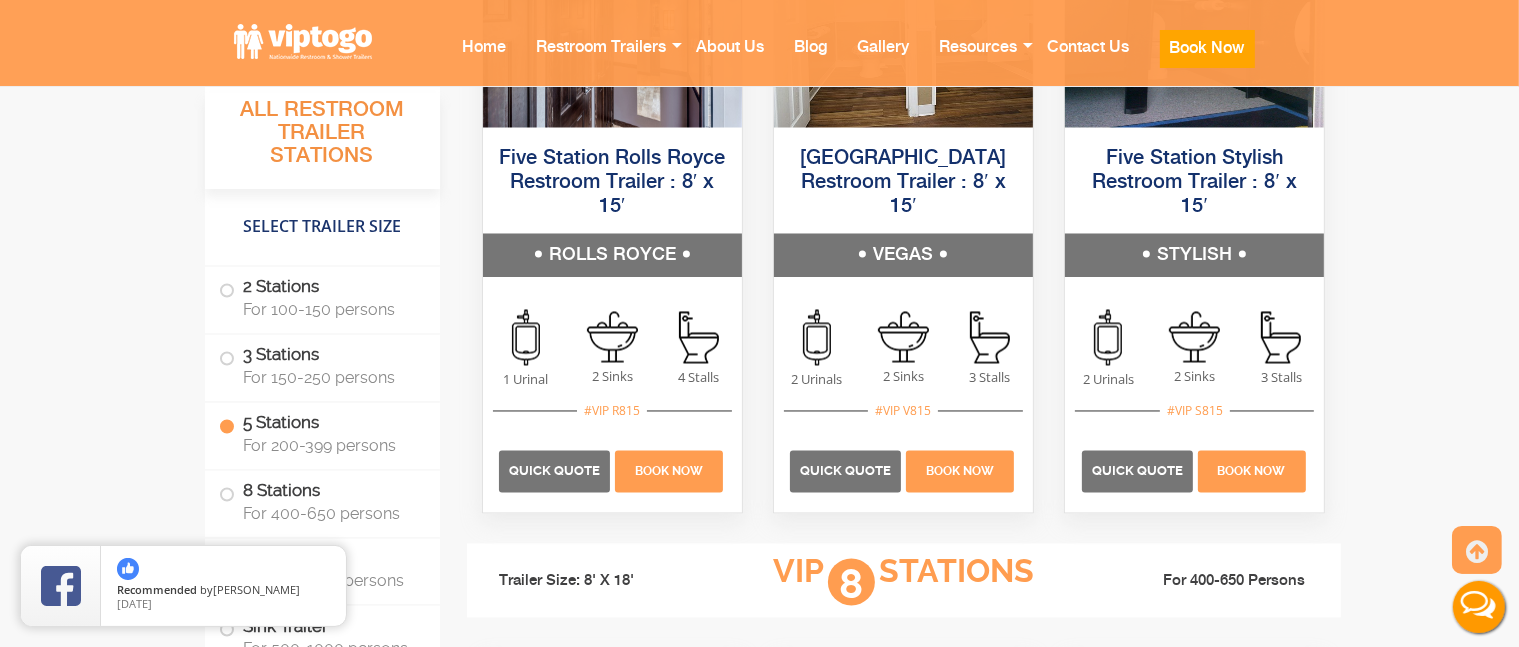 scroll, scrollTop: 3700, scrollLeft: 0, axis: vertical 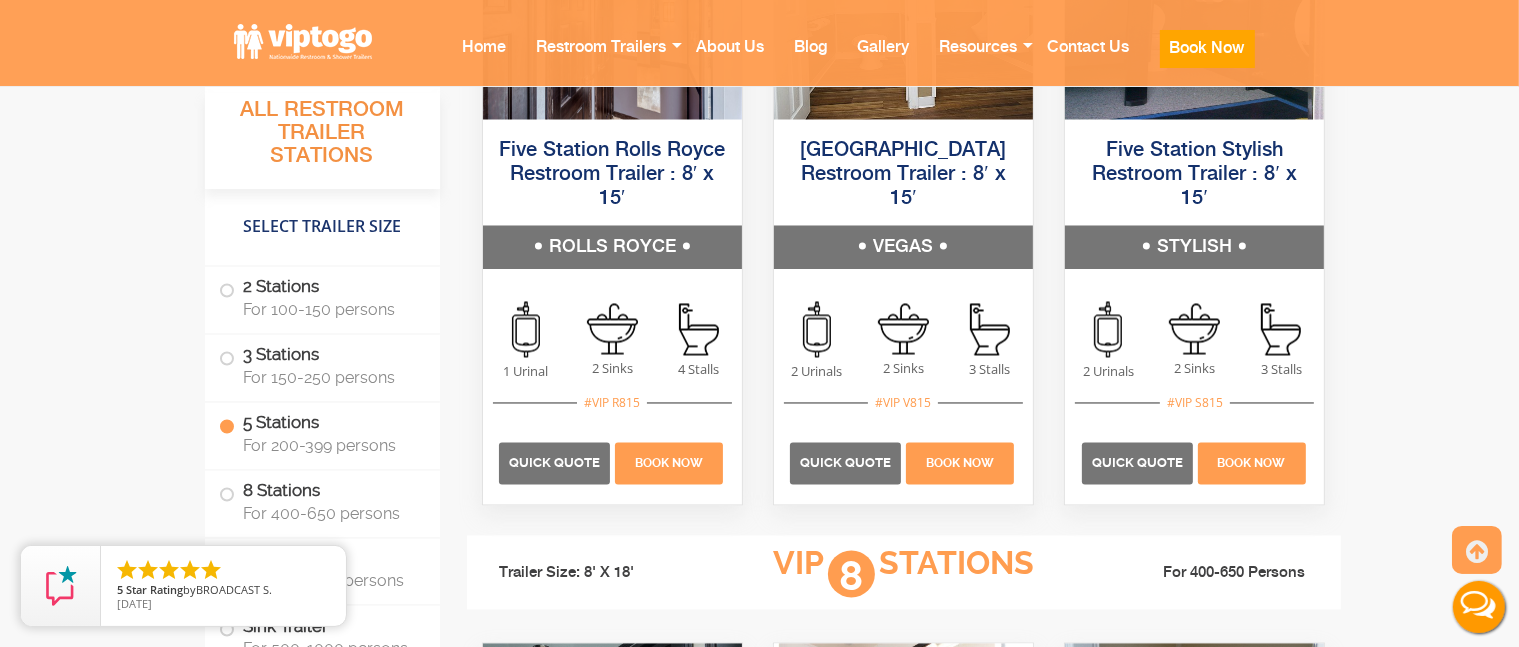 click on "VEGAS" at bounding box center [903, 248] 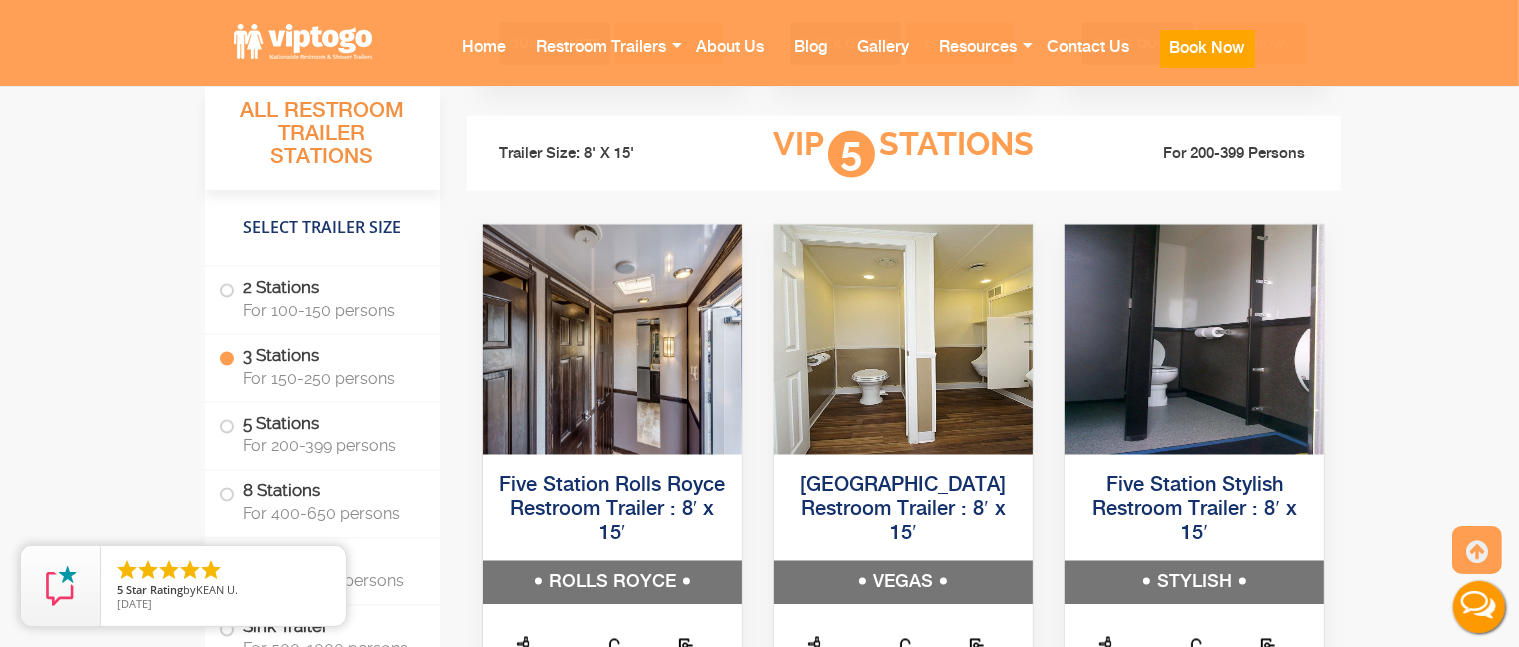 scroll, scrollTop: 3400, scrollLeft: 0, axis: vertical 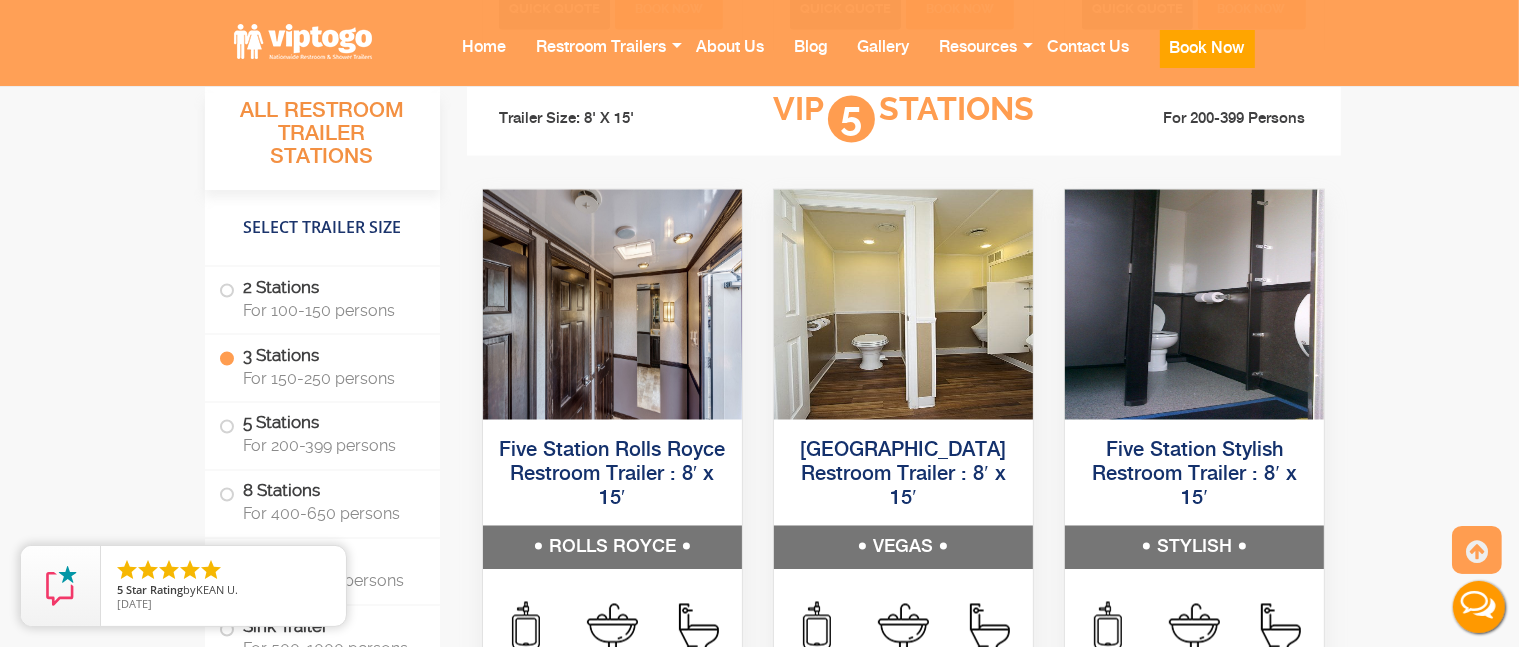 click on "[GEOGRAPHIC_DATA] Restroom Trailer : 8′ x 15′" at bounding box center (903, 476) 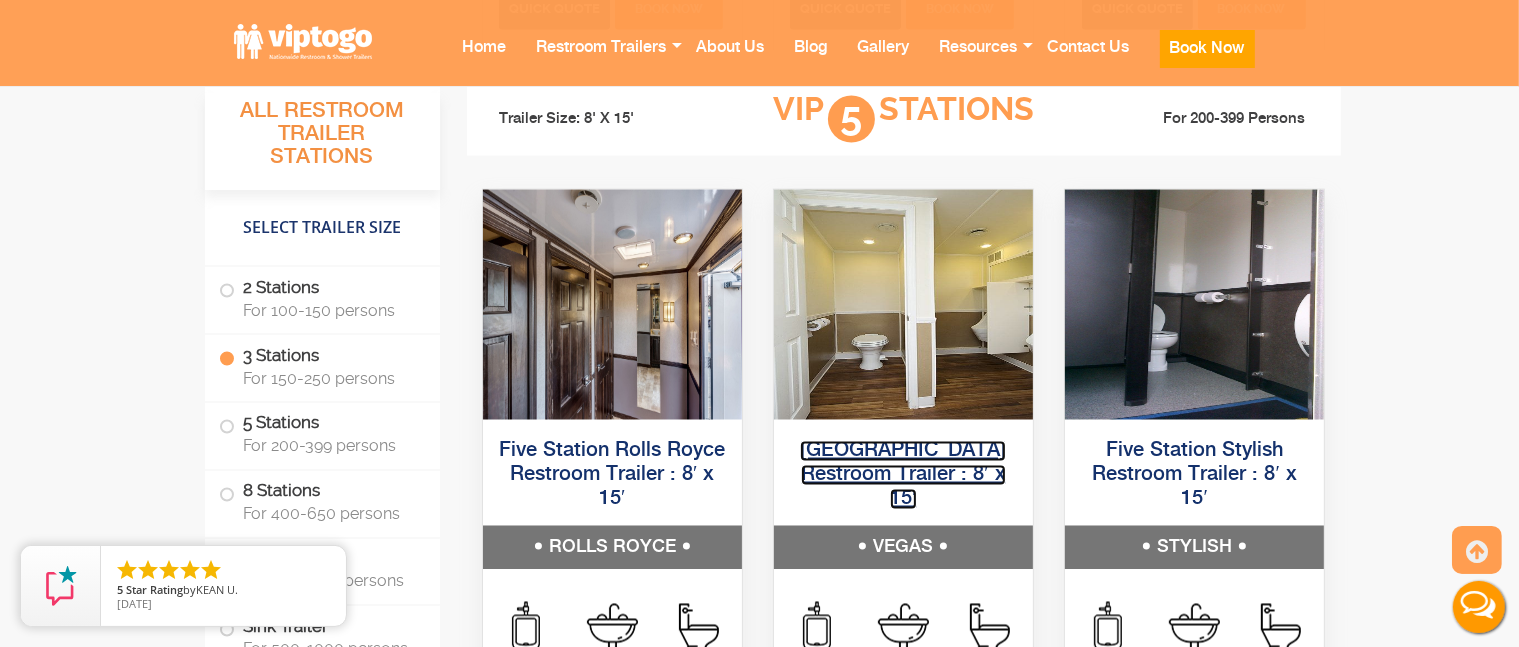 click on "[GEOGRAPHIC_DATA] Restroom Trailer : 8′ x 15′" at bounding box center (903, 475) 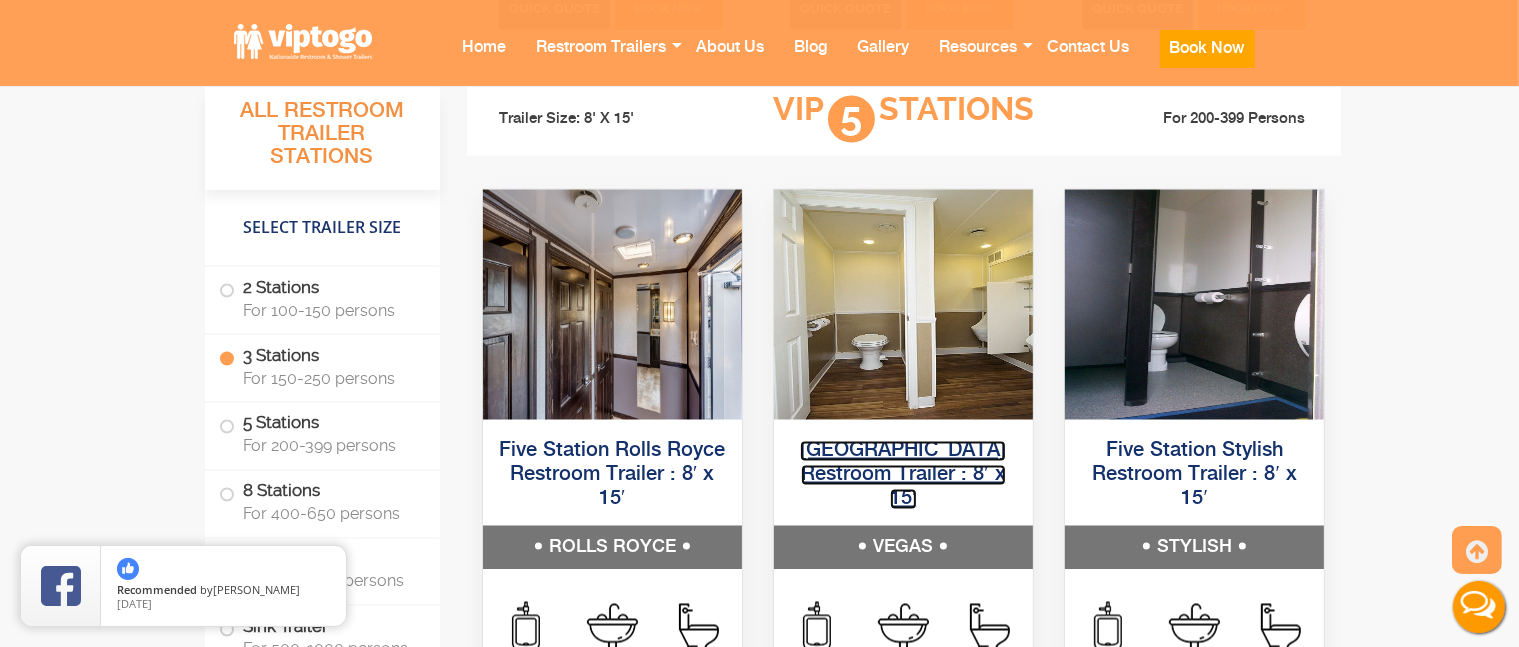 click on "[GEOGRAPHIC_DATA] Restroom Trailer : 8′ x 15′" at bounding box center [903, 475] 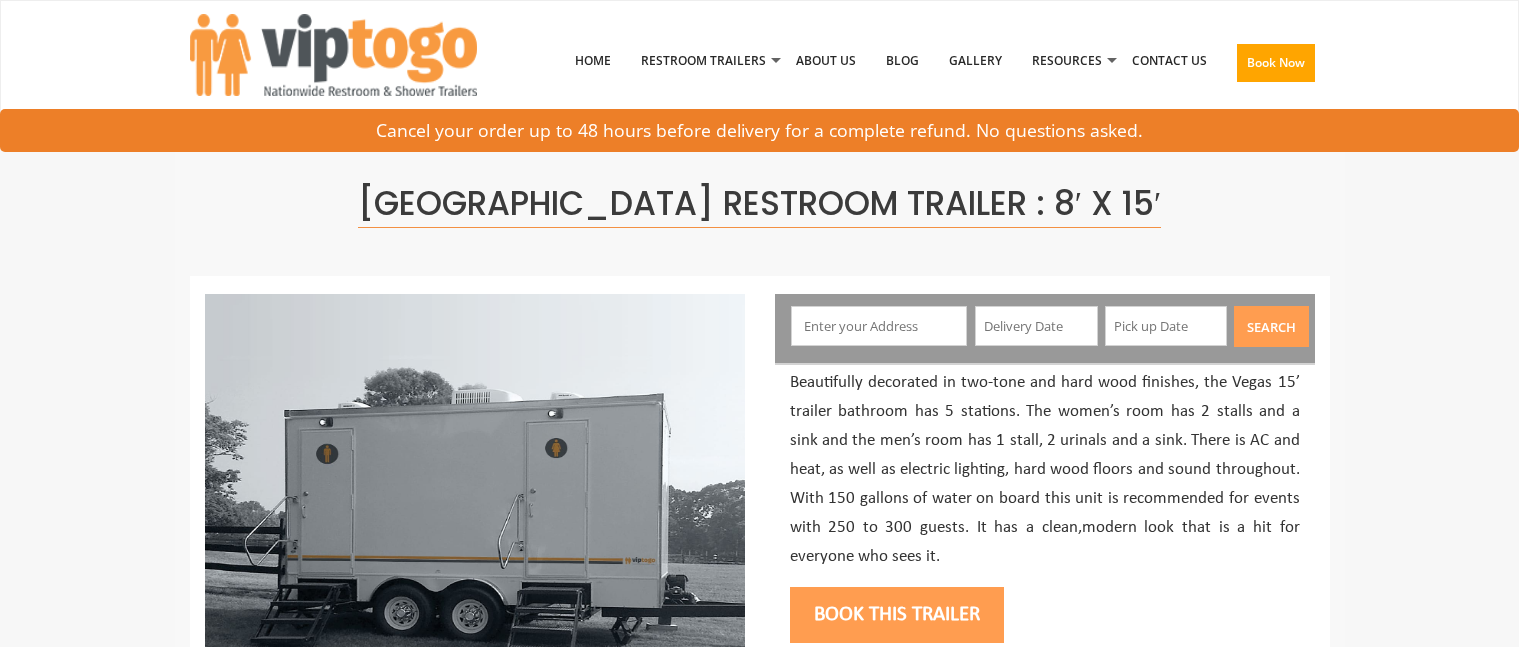 scroll, scrollTop: 0, scrollLeft: 0, axis: both 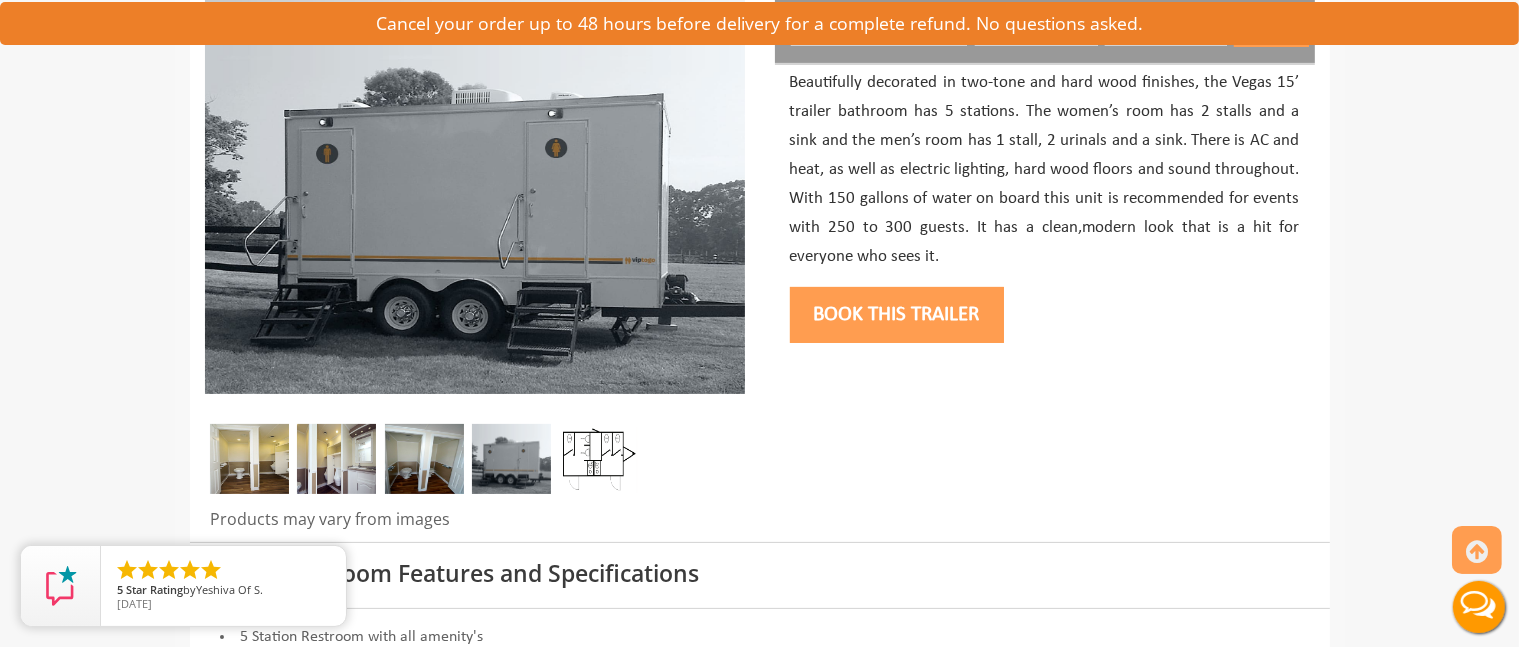 click at bounding box center (249, 459) 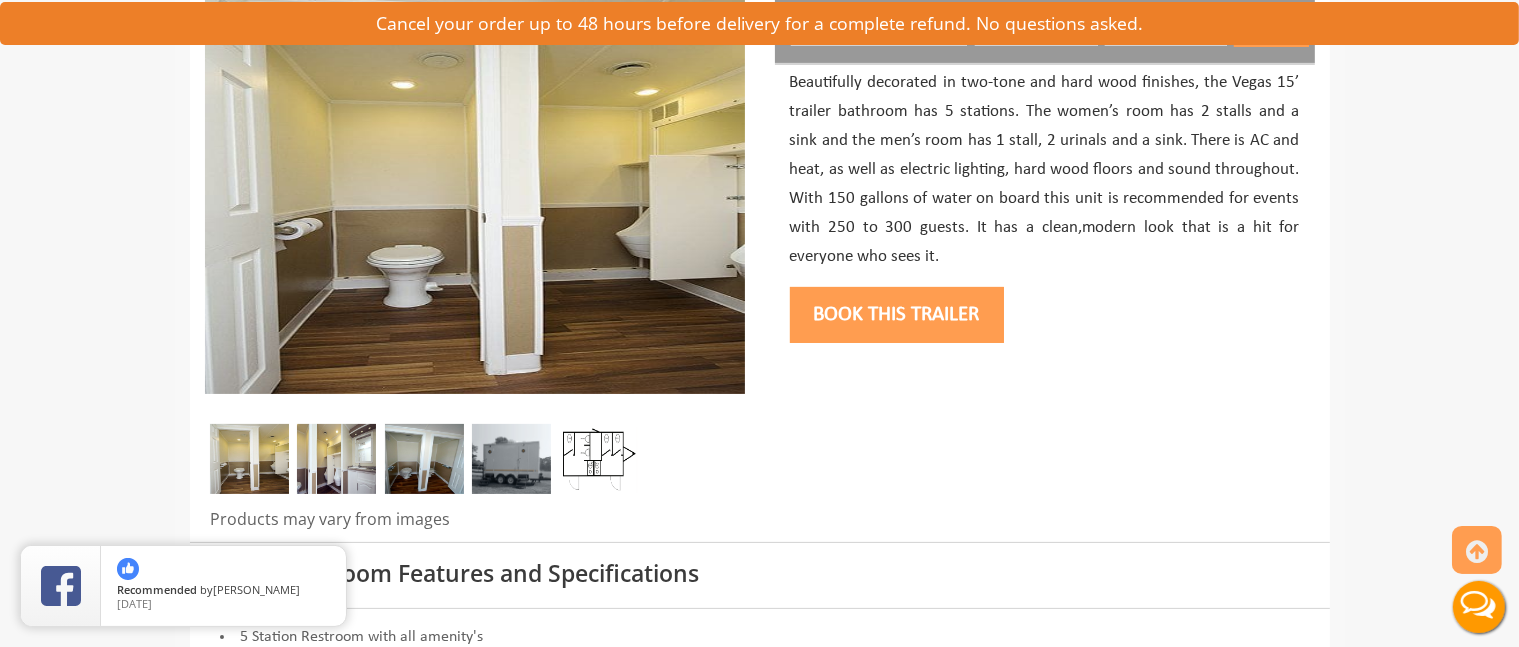 click at bounding box center (336, 459) 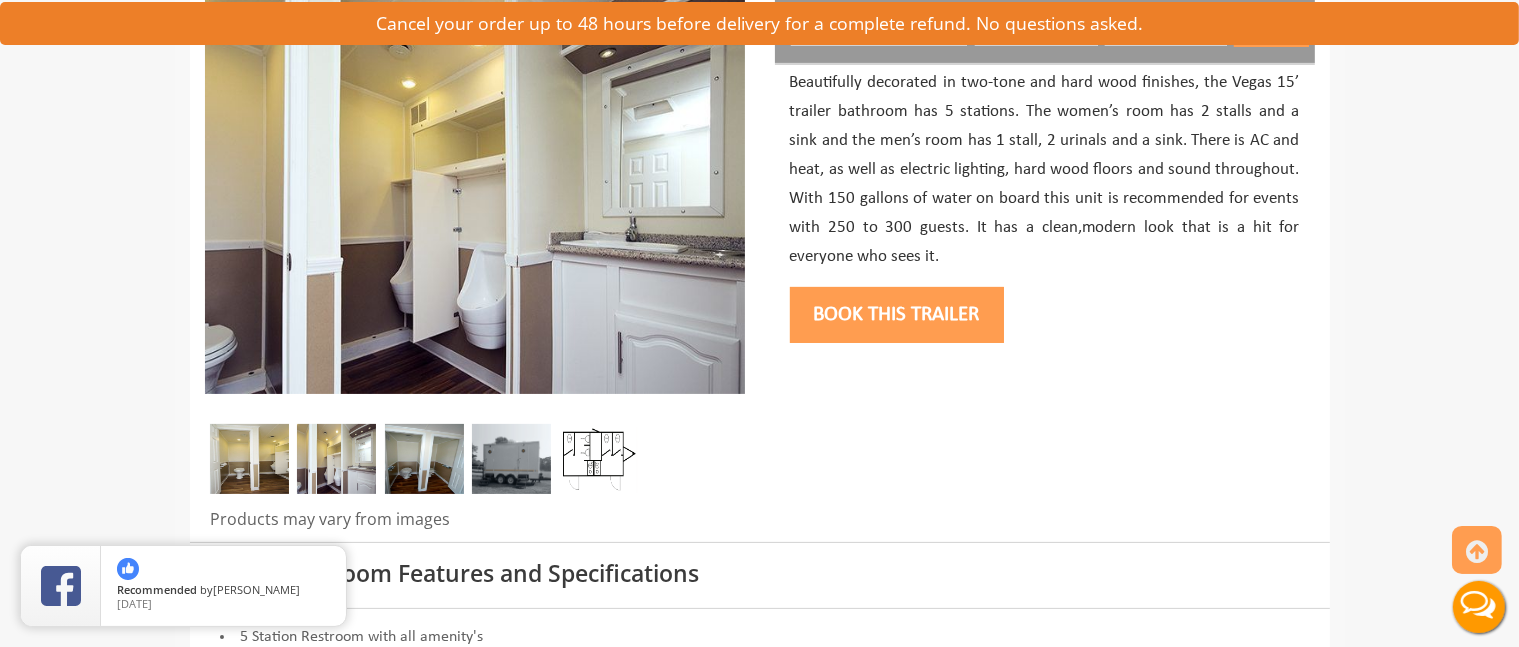 click at bounding box center (424, 459) 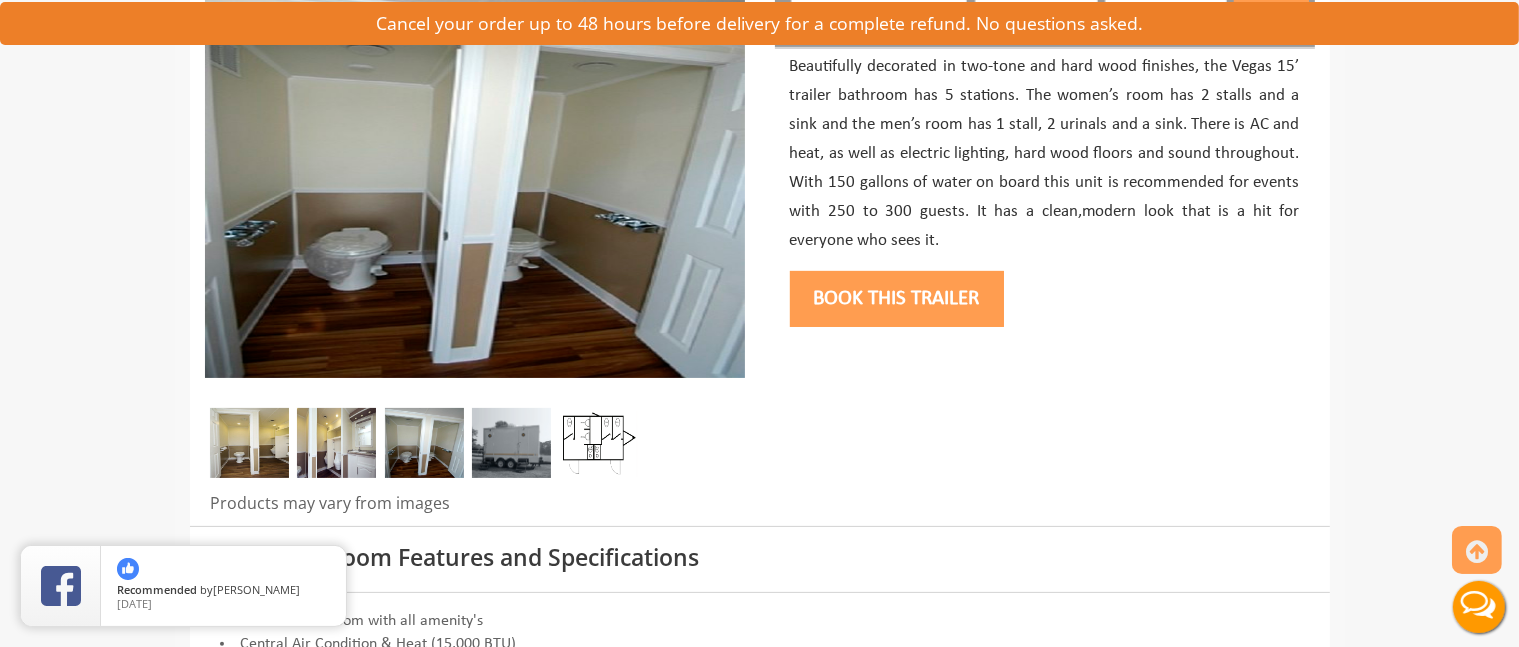 scroll, scrollTop: 300, scrollLeft: 0, axis: vertical 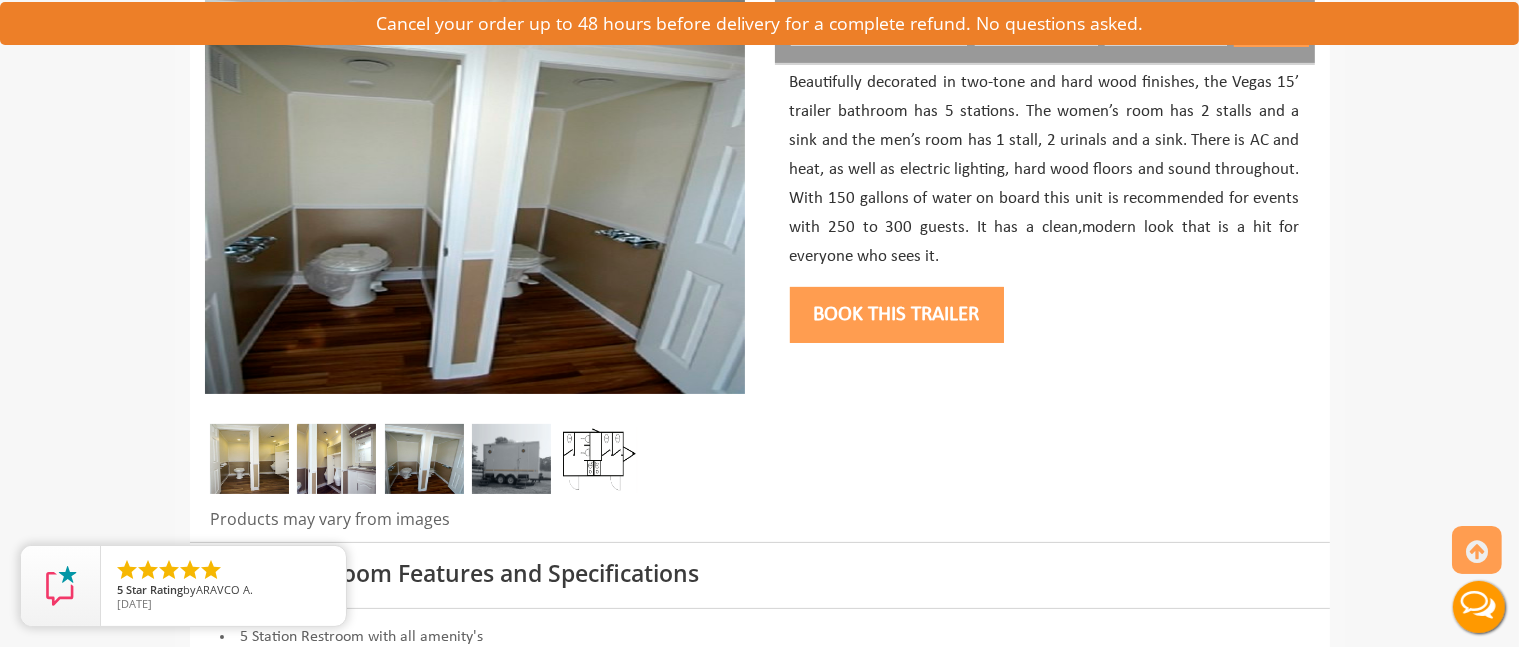 click at bounding box center [336, 459] 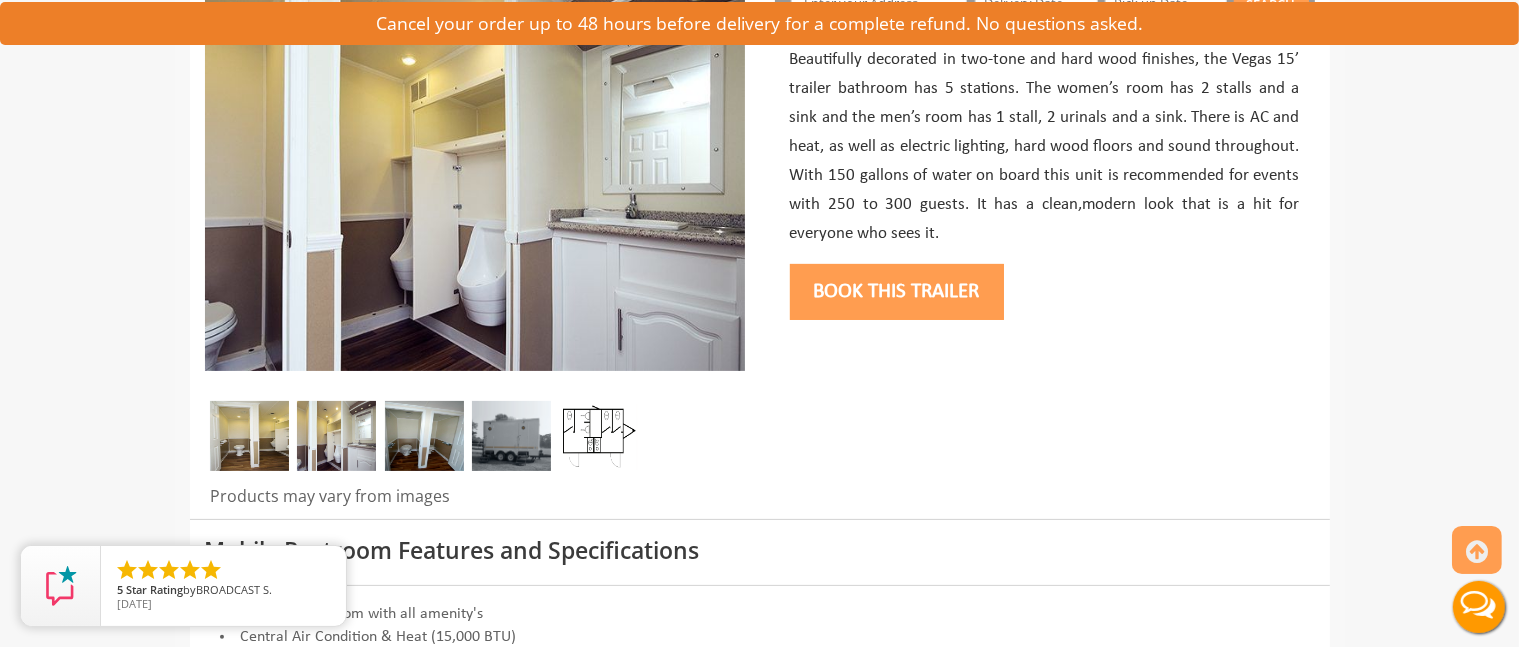 scroll, scrollTop: 0, scrollLeft: 0, axis: both 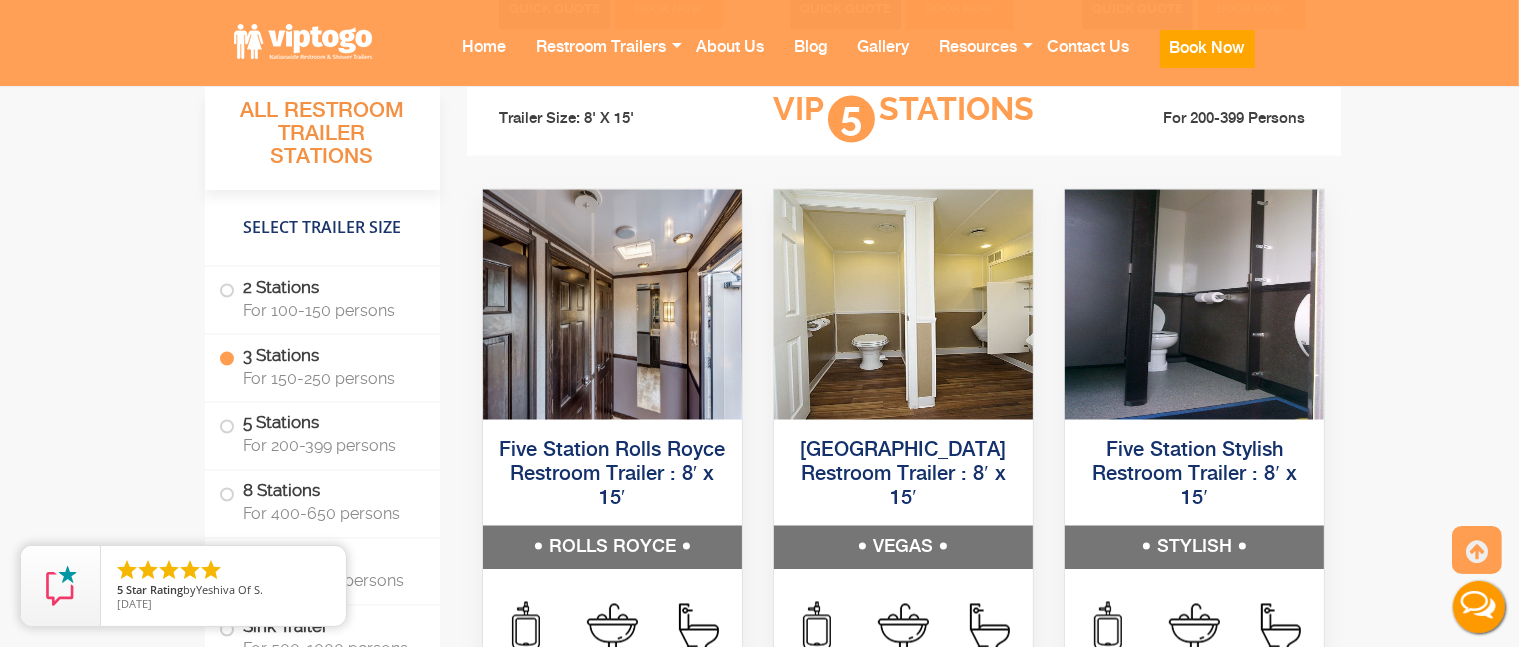 click on "STYLISH" at bounding box center (1194, 548) 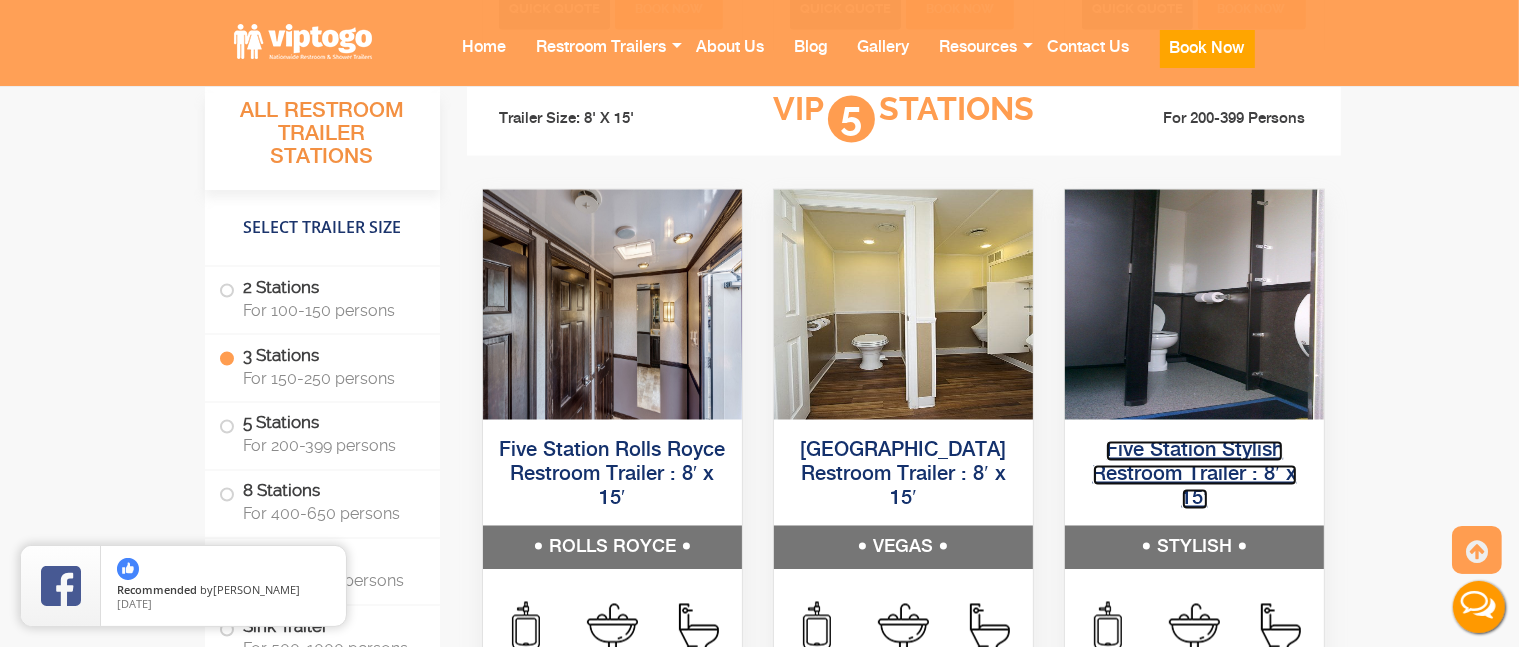 click on "Five Station Stylish Restroom Trailer : 8′ x 15′" at bounding box center (1195, 475) 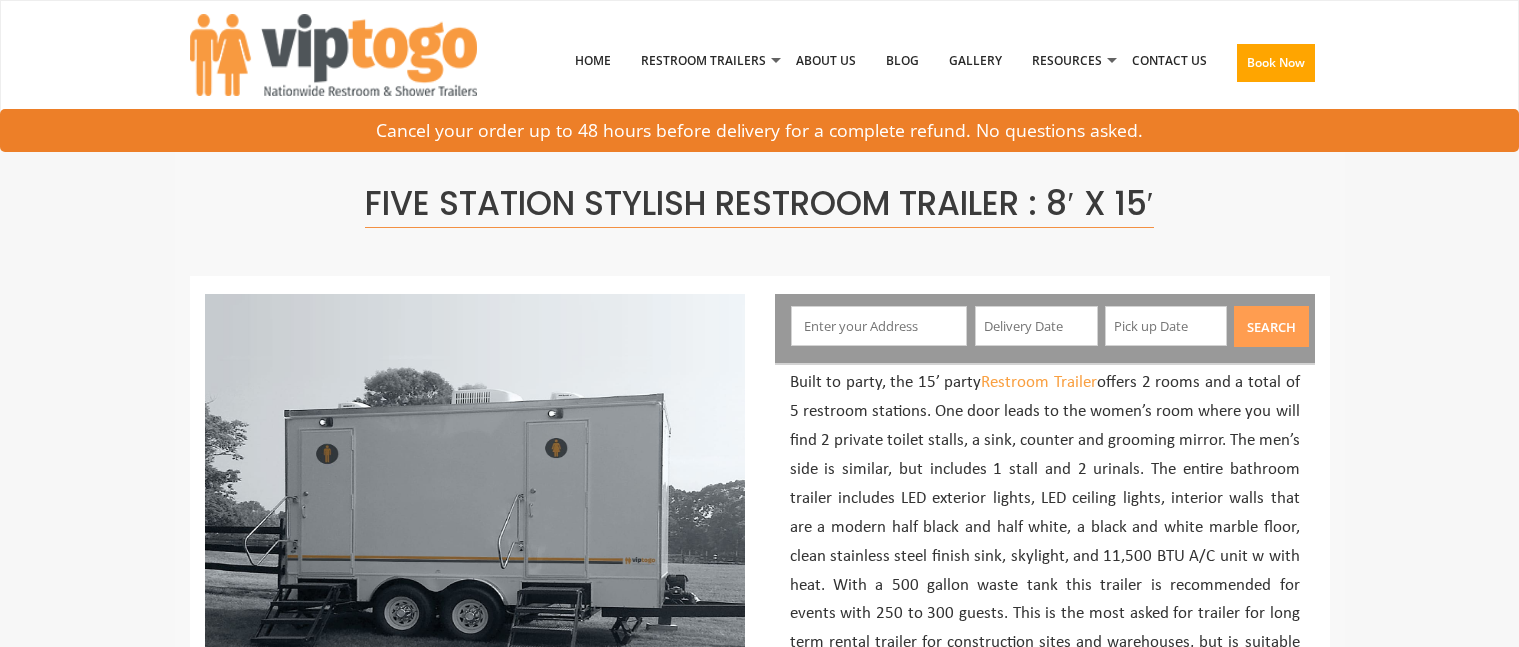scroll, scrollTop: 0, scrollLeft: 0, axis: both 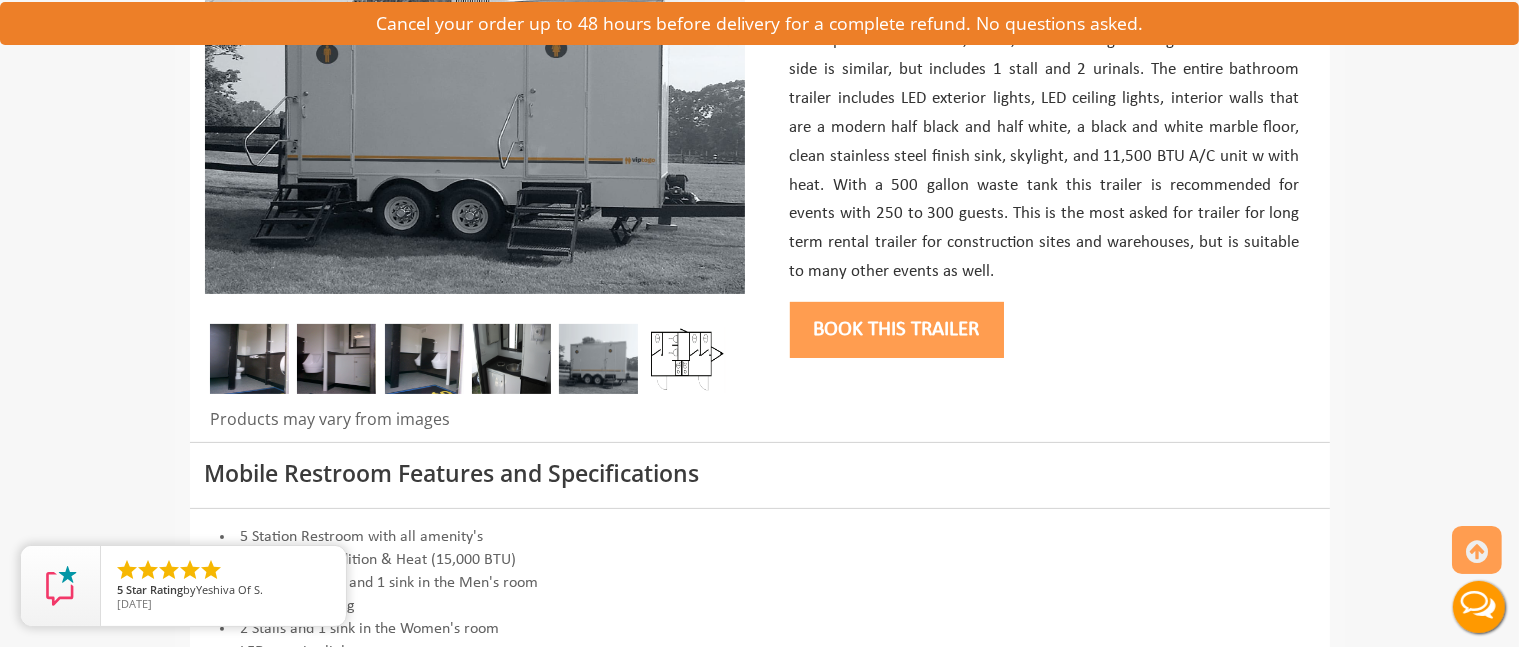 click at bounding box center [249, 359] 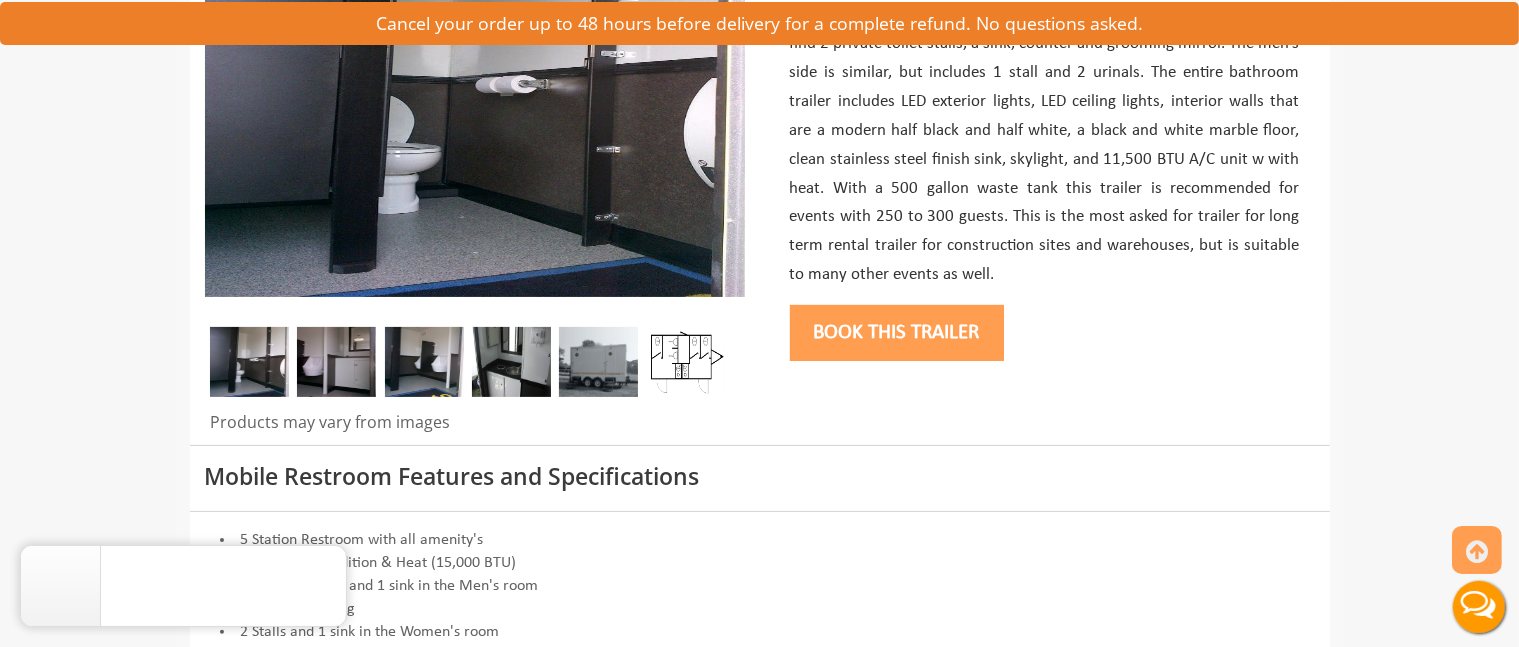 scroll, scrollTop: 400, scrollLeft: 0, axis: vertical 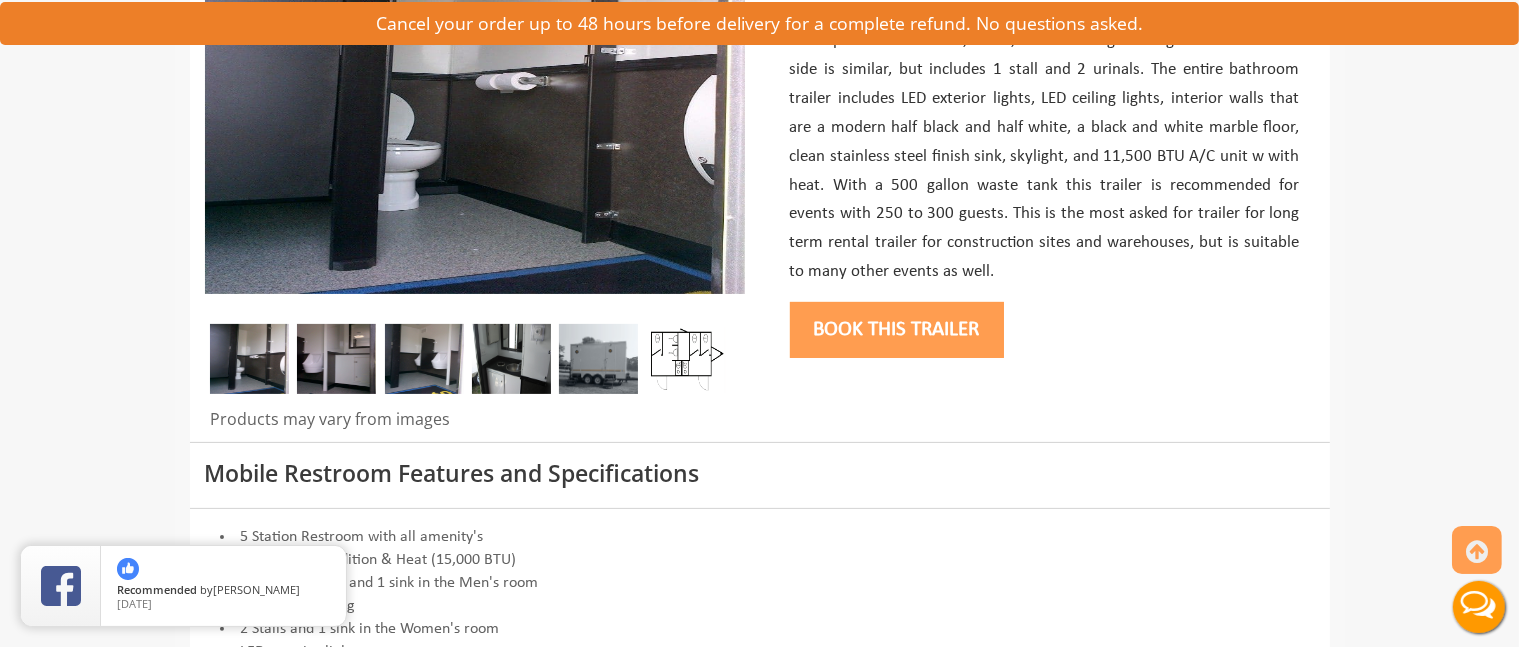 click at bounding box center [336, 359] 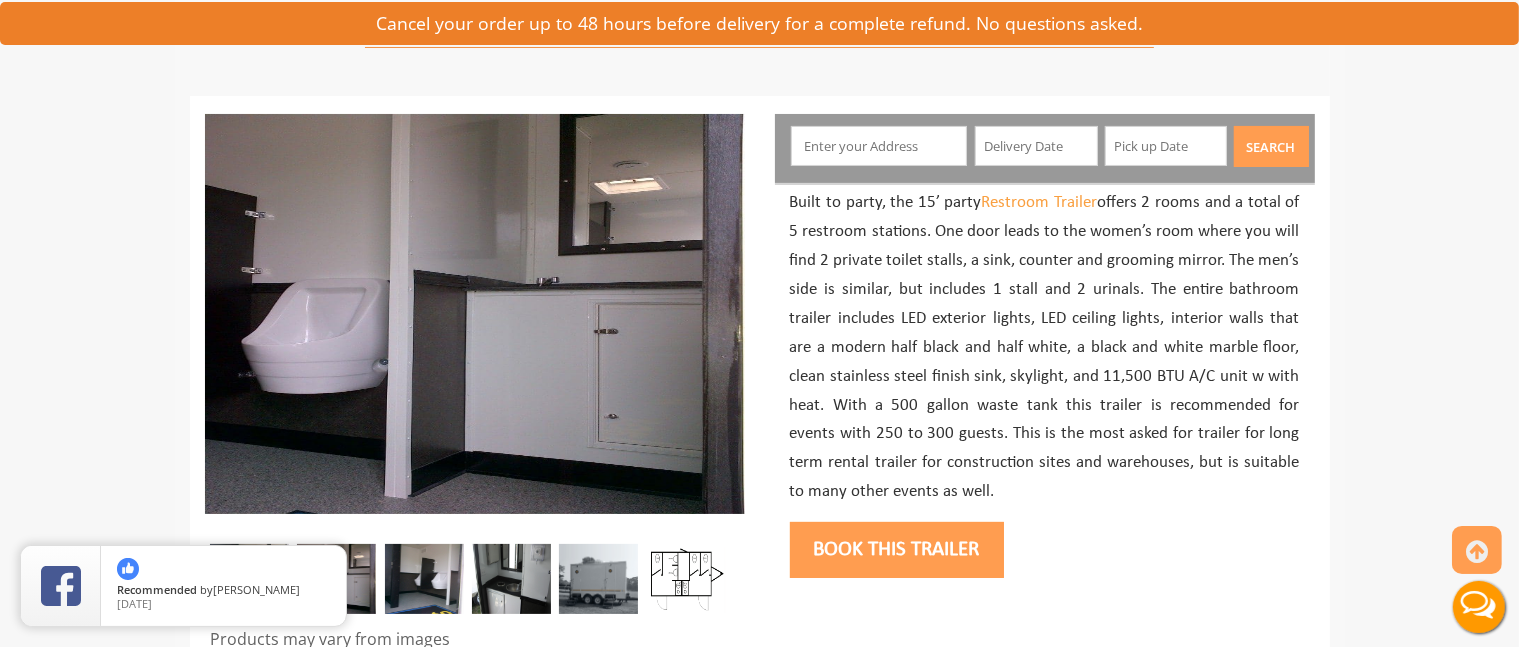 scroll, scrollTop: 300, scrollLeft: 0, axis: vertical 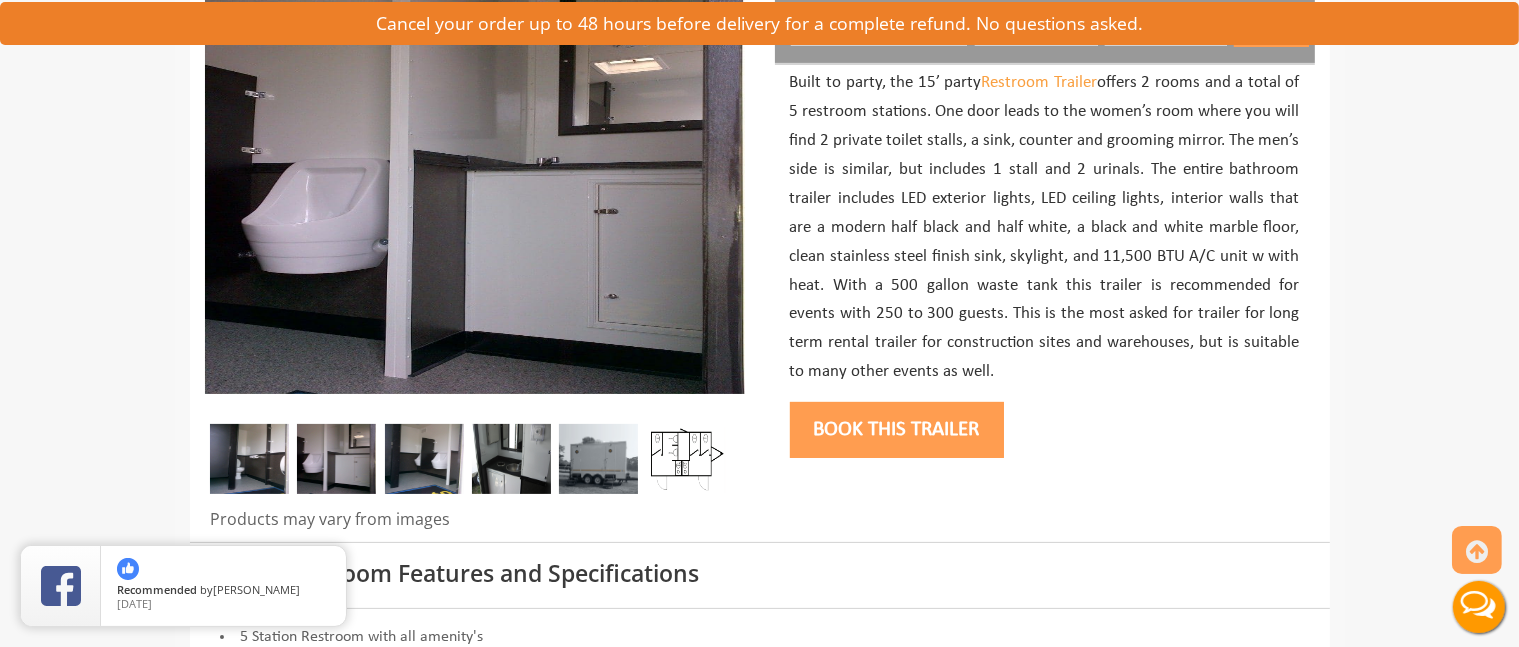 click at bounding box center (424, 459) 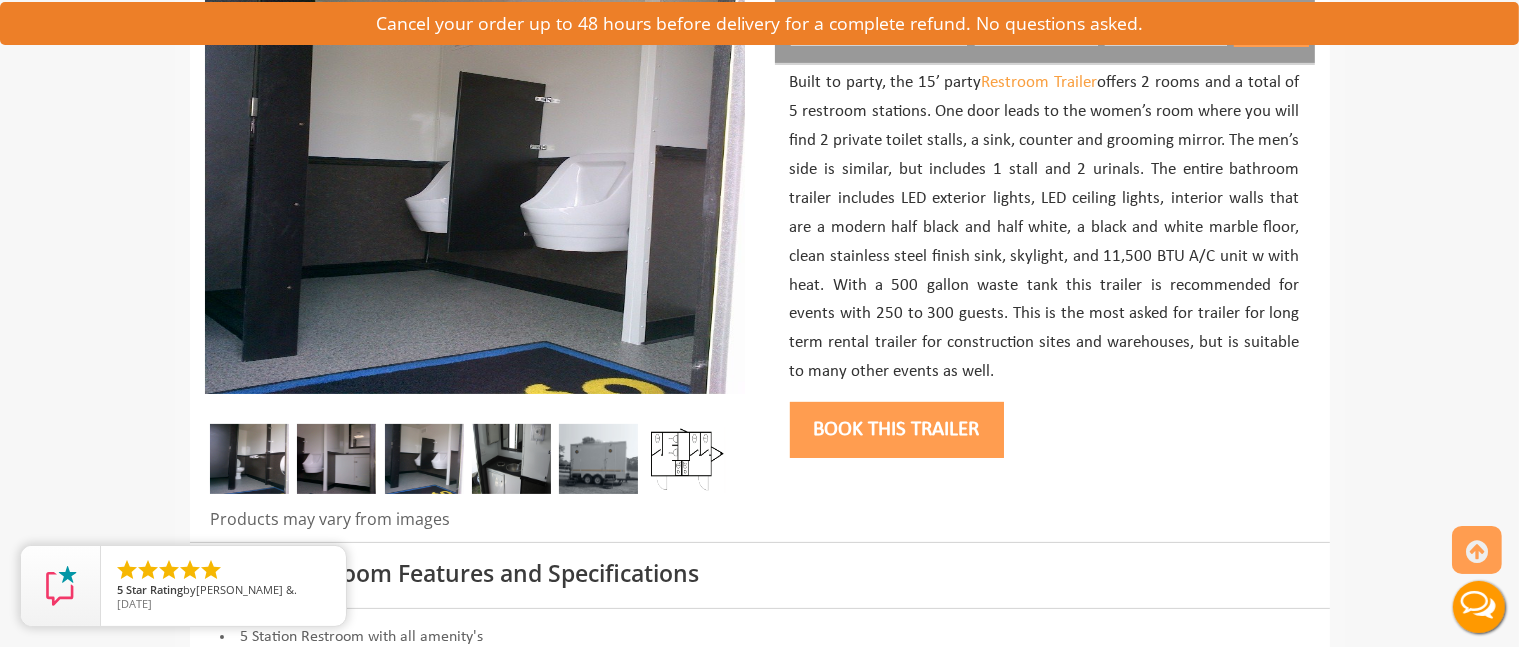 click at bounding box center (511, 459) 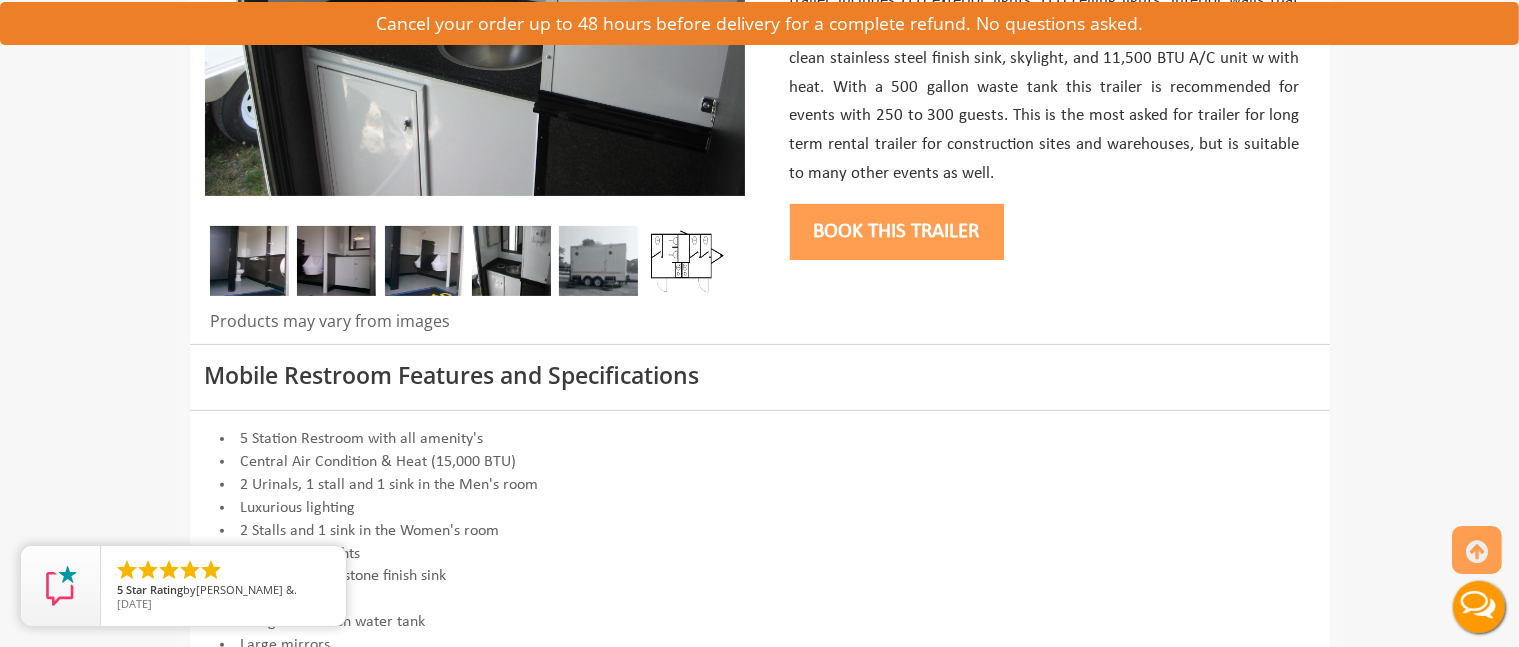 scroll, scrollTop: 500, scrollLeft: 0, axis: vertical 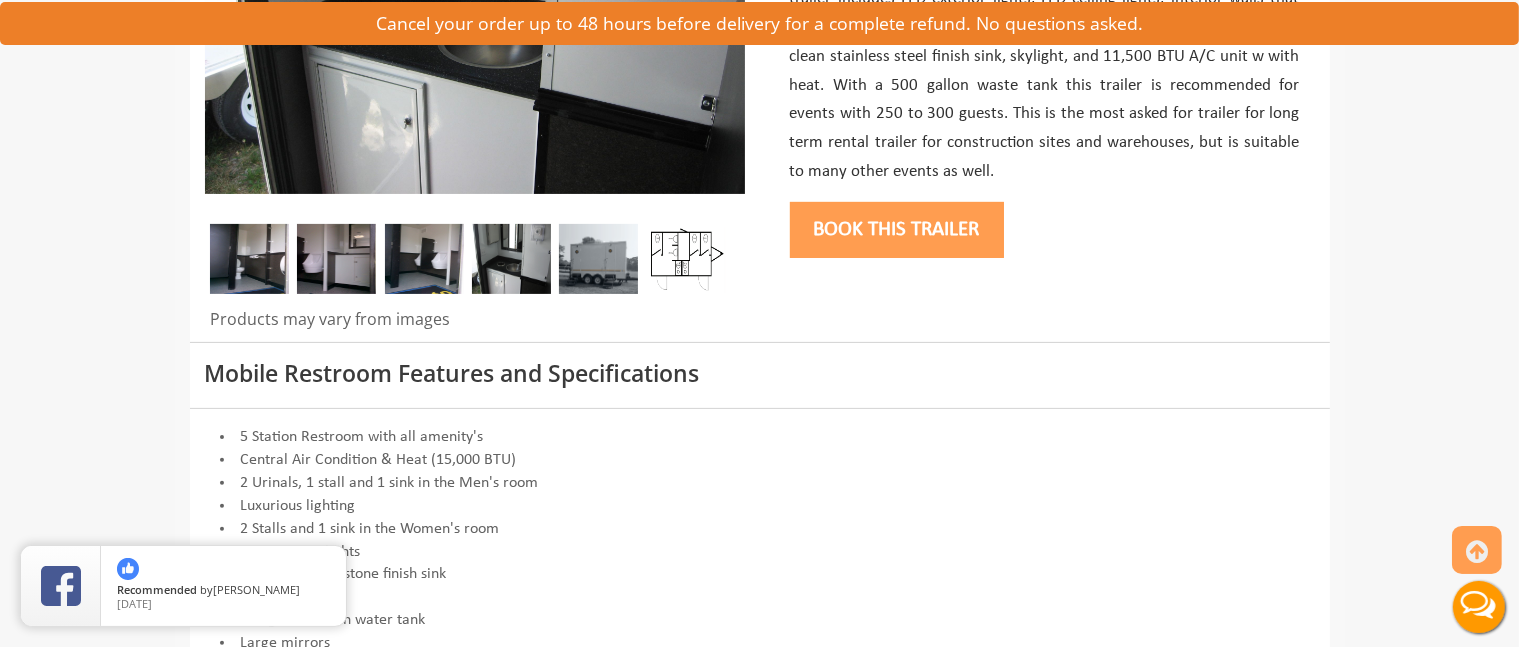 click at bounding box center (511, 259) 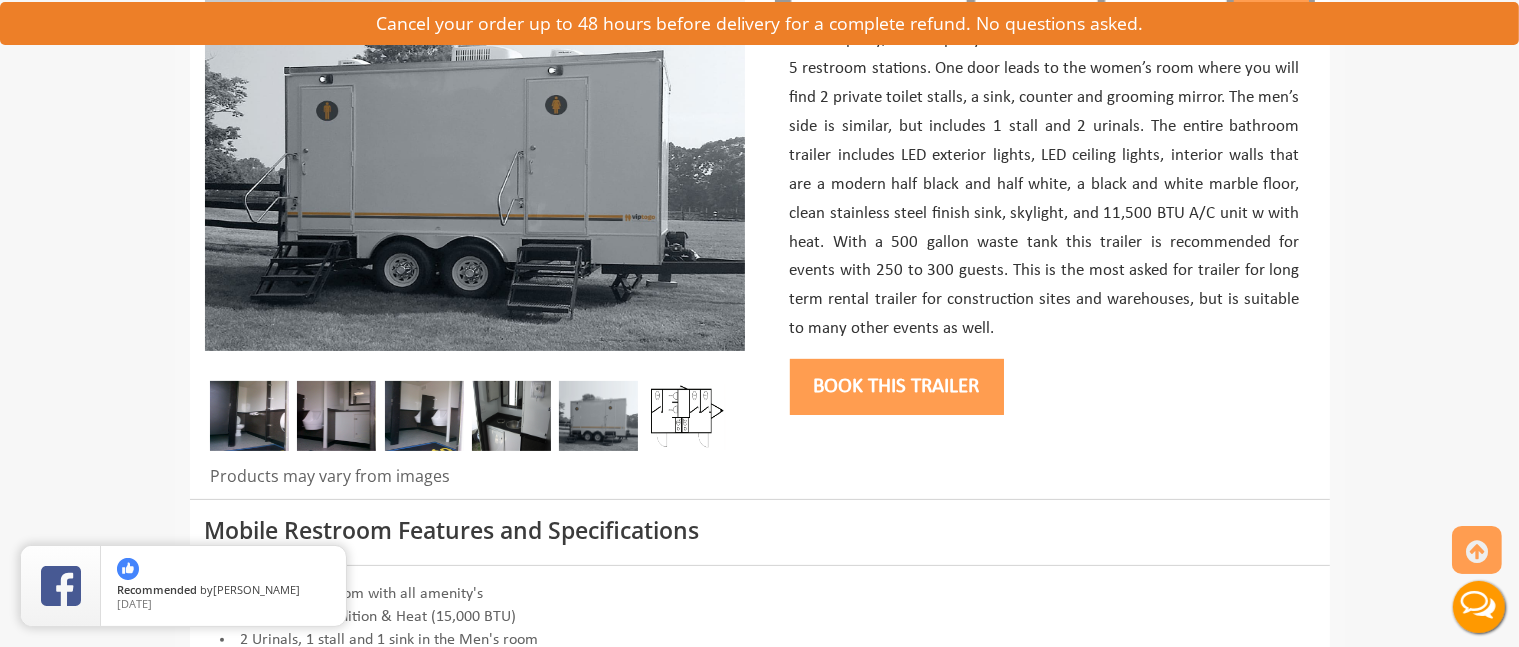 scroll, scrollTop: 200, scrollLeft: 0, axis: vertical 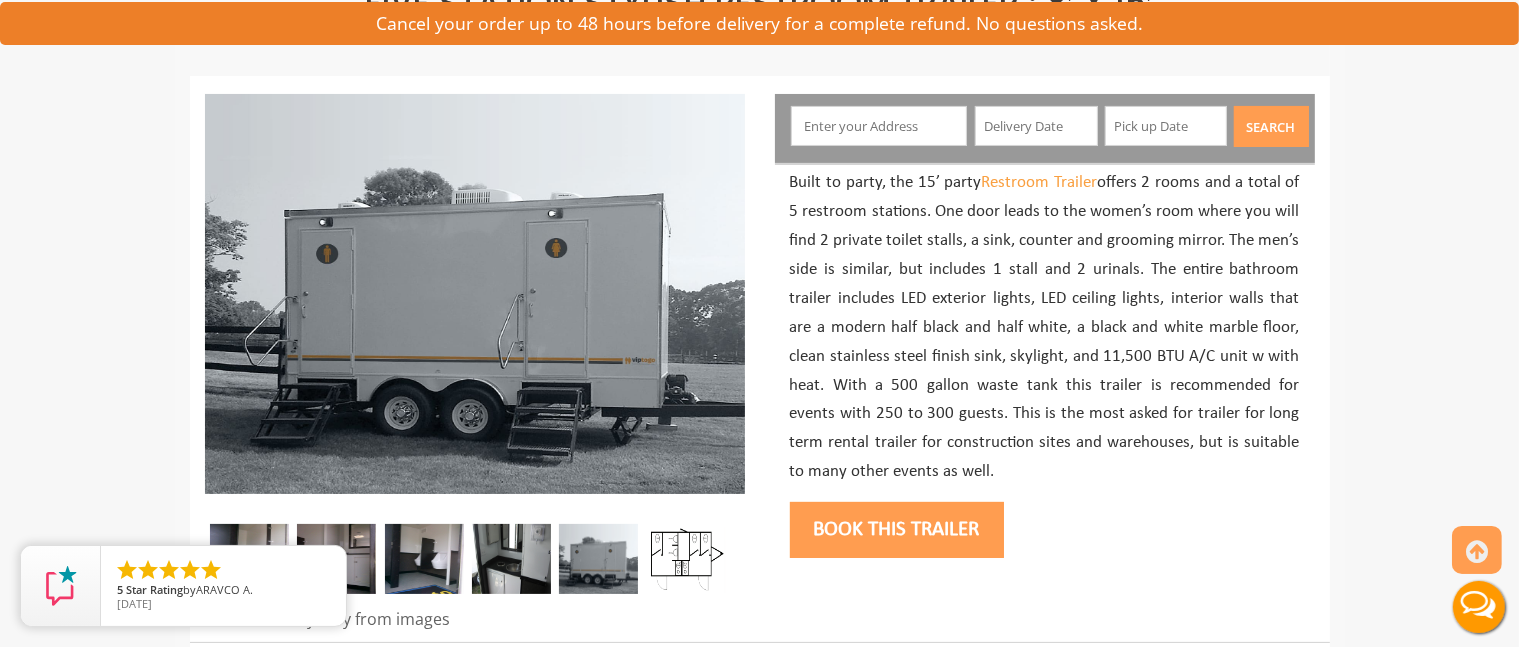 click at bounding box center (511, 559) 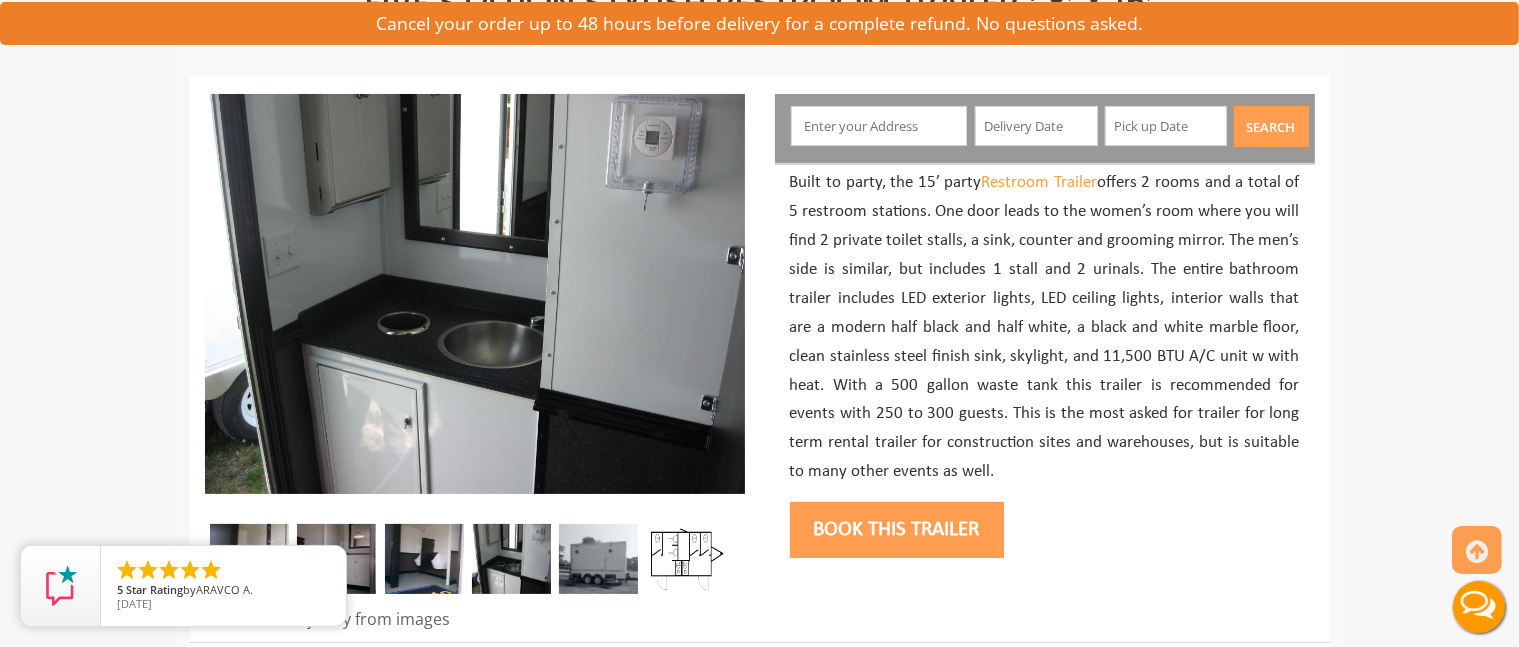 click at bounding box center [424, 559] 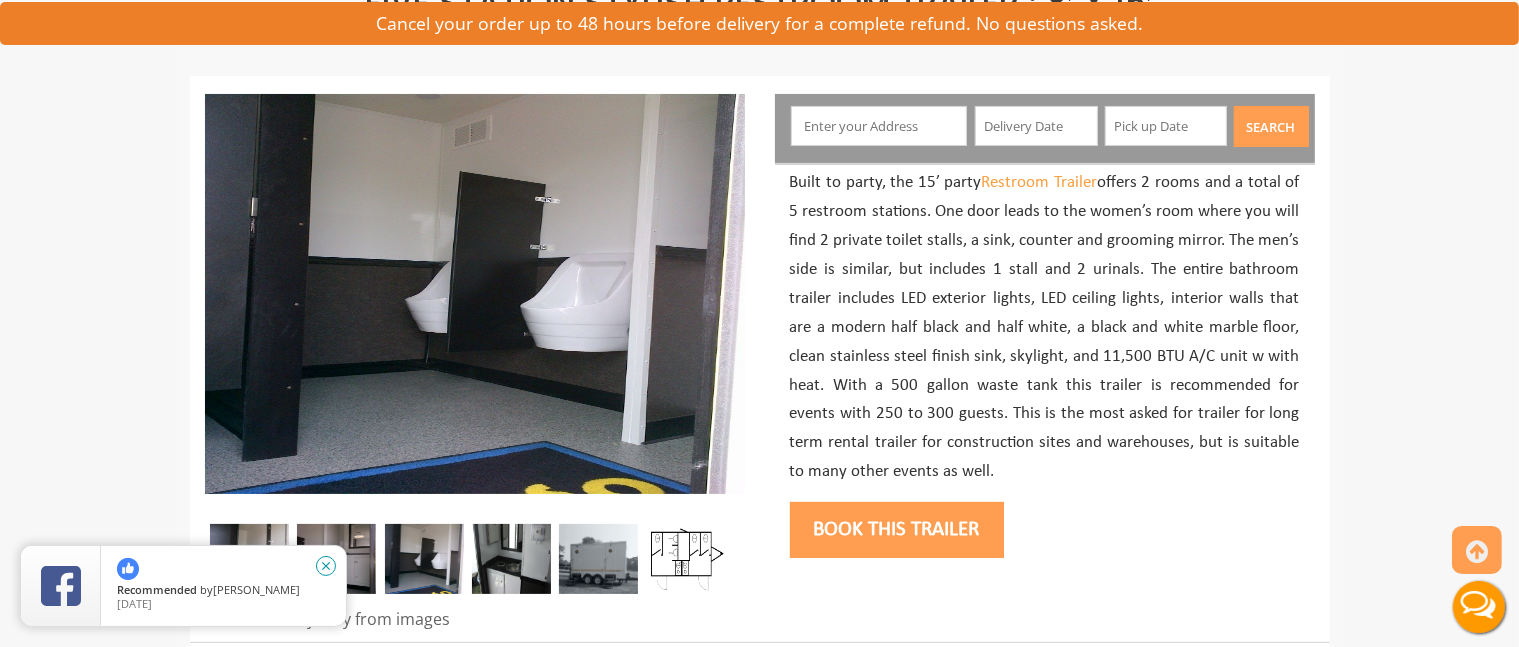 click on "close" at bounding box center (326, 566) 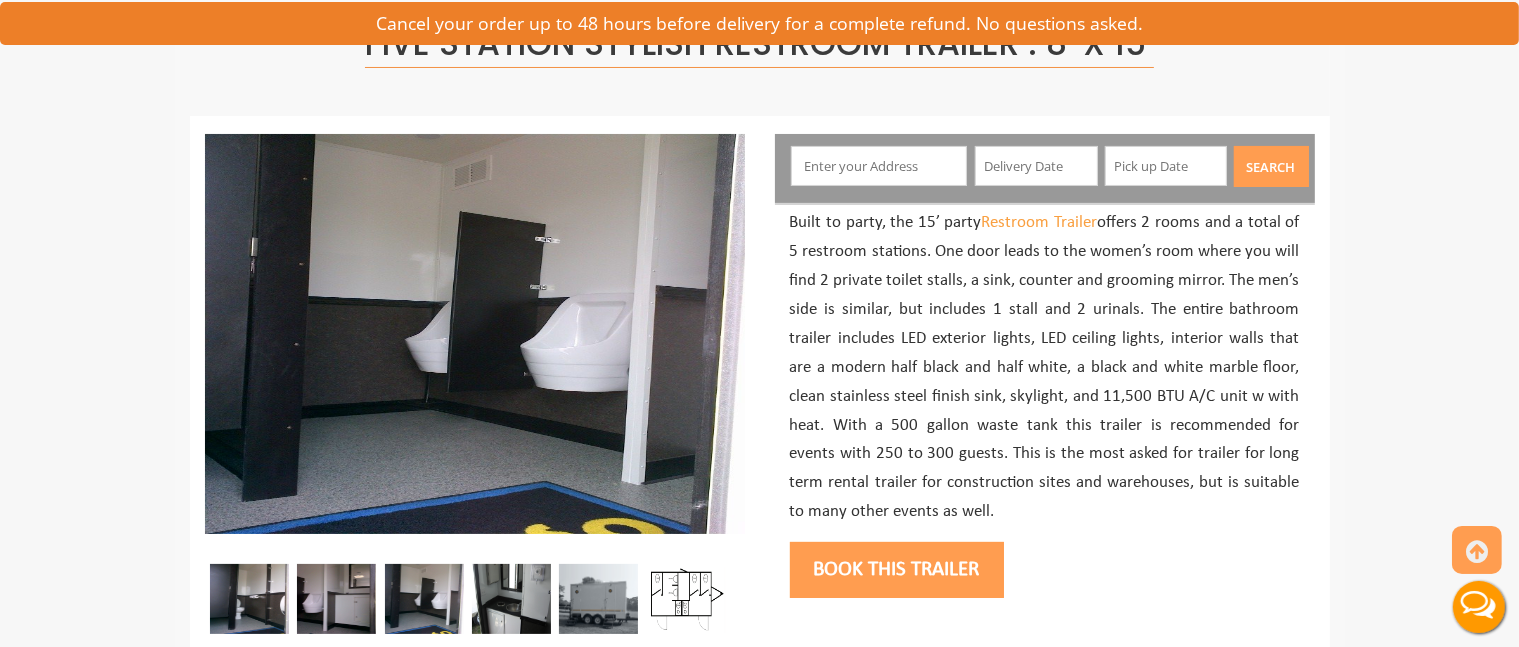 scroll, scrollTop: 400, scrollLeft: 0, axis: vertical 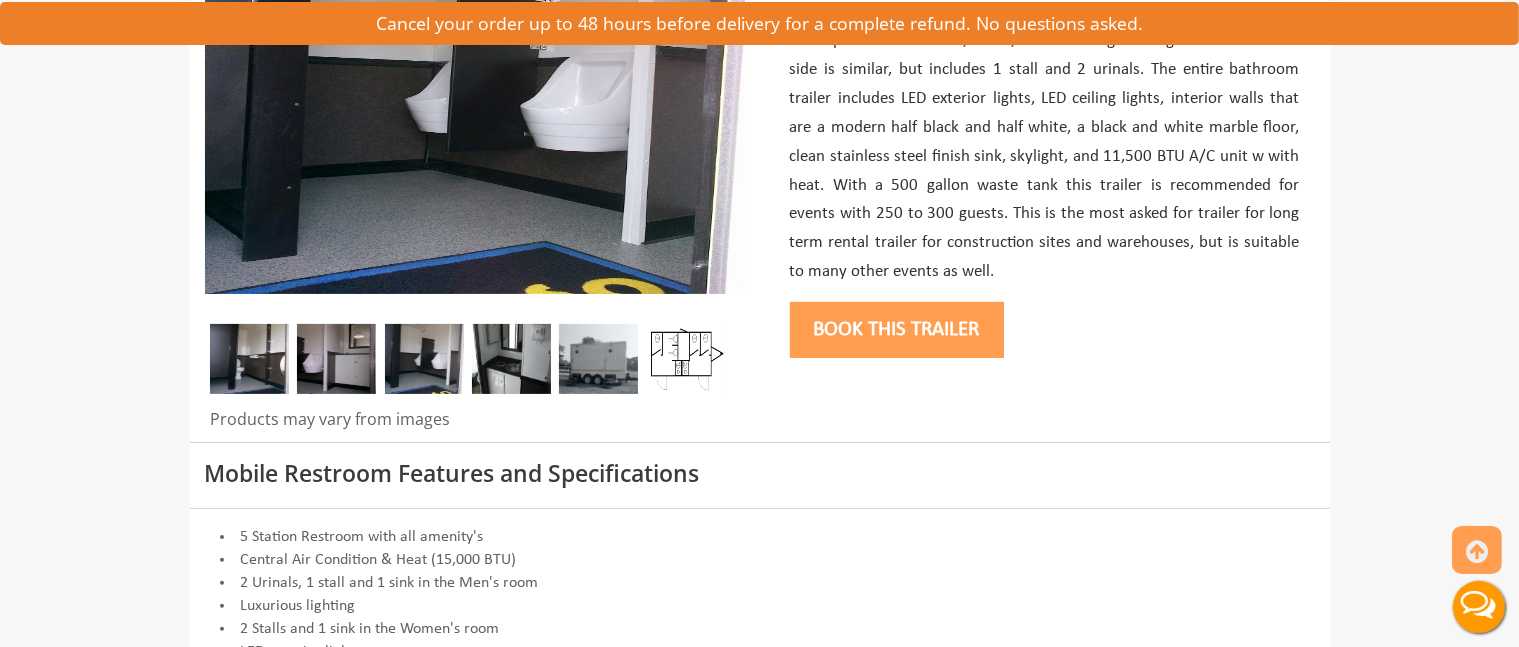 click at bounding box center (249, 359) 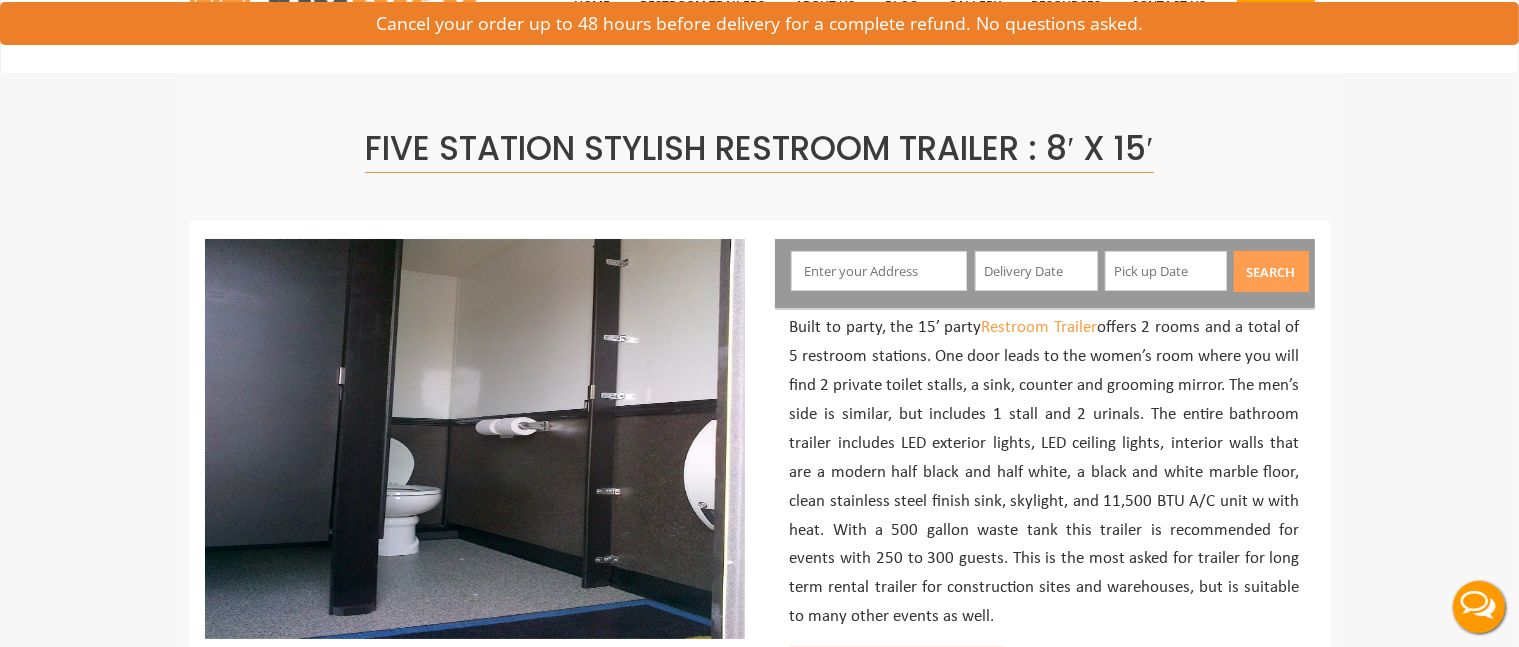 scroll, scrollTop: 0, scrollLeft: 0, axis: both 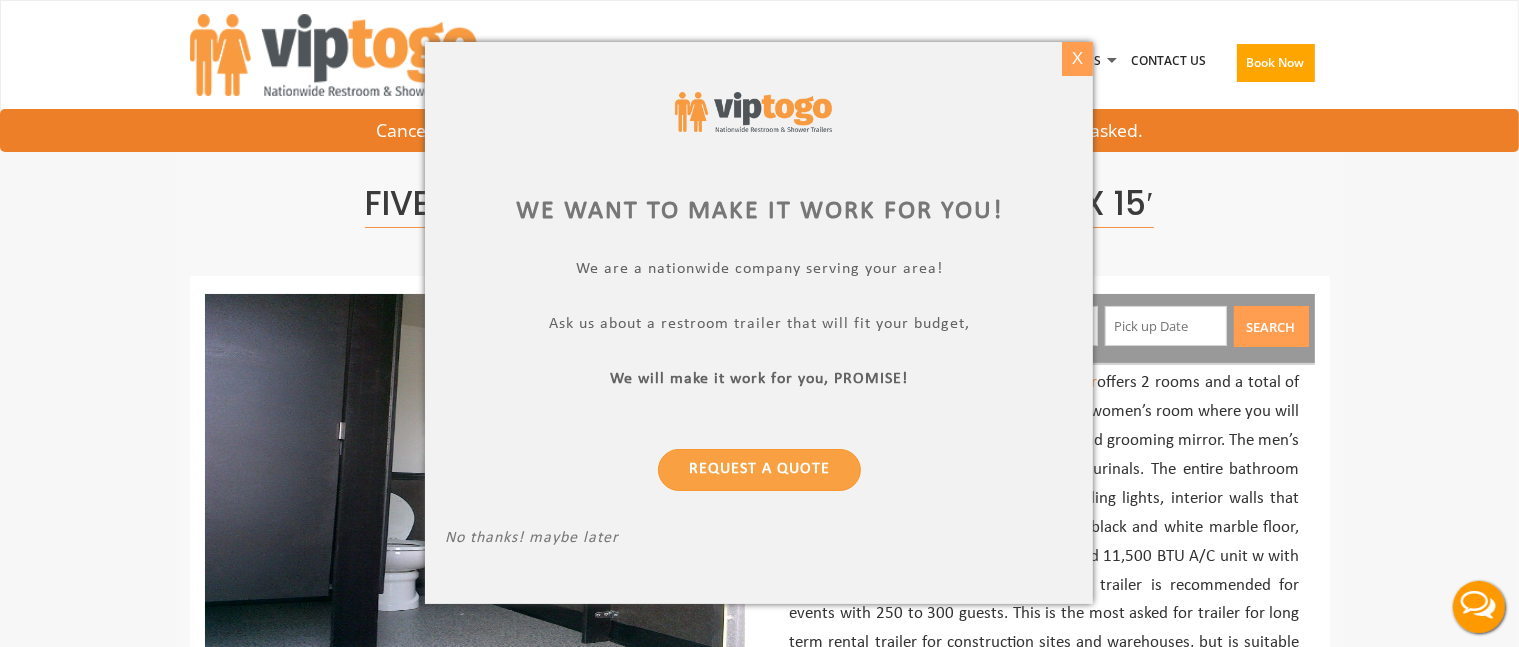 click on "X" at bounding box center (1077, 59) 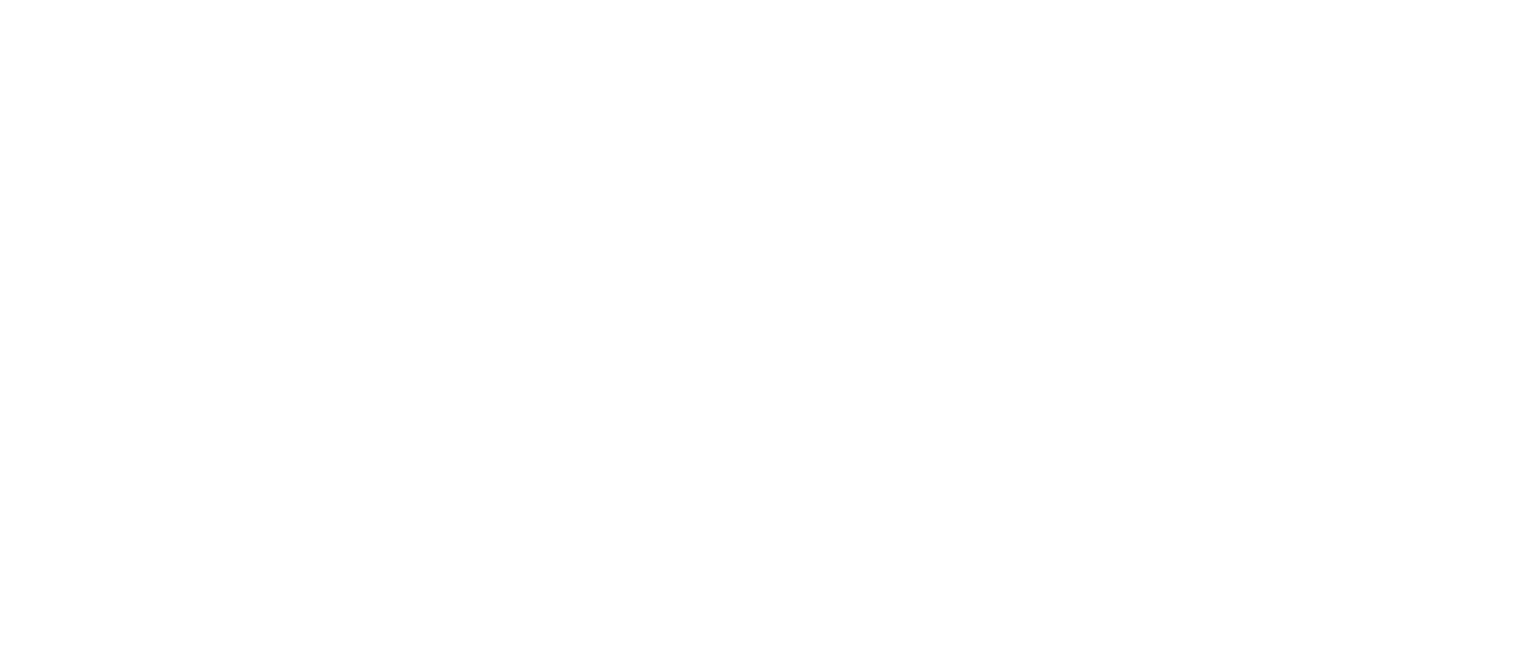 scroll, scrollTop: 0, scrollLeft: 0, axis: both 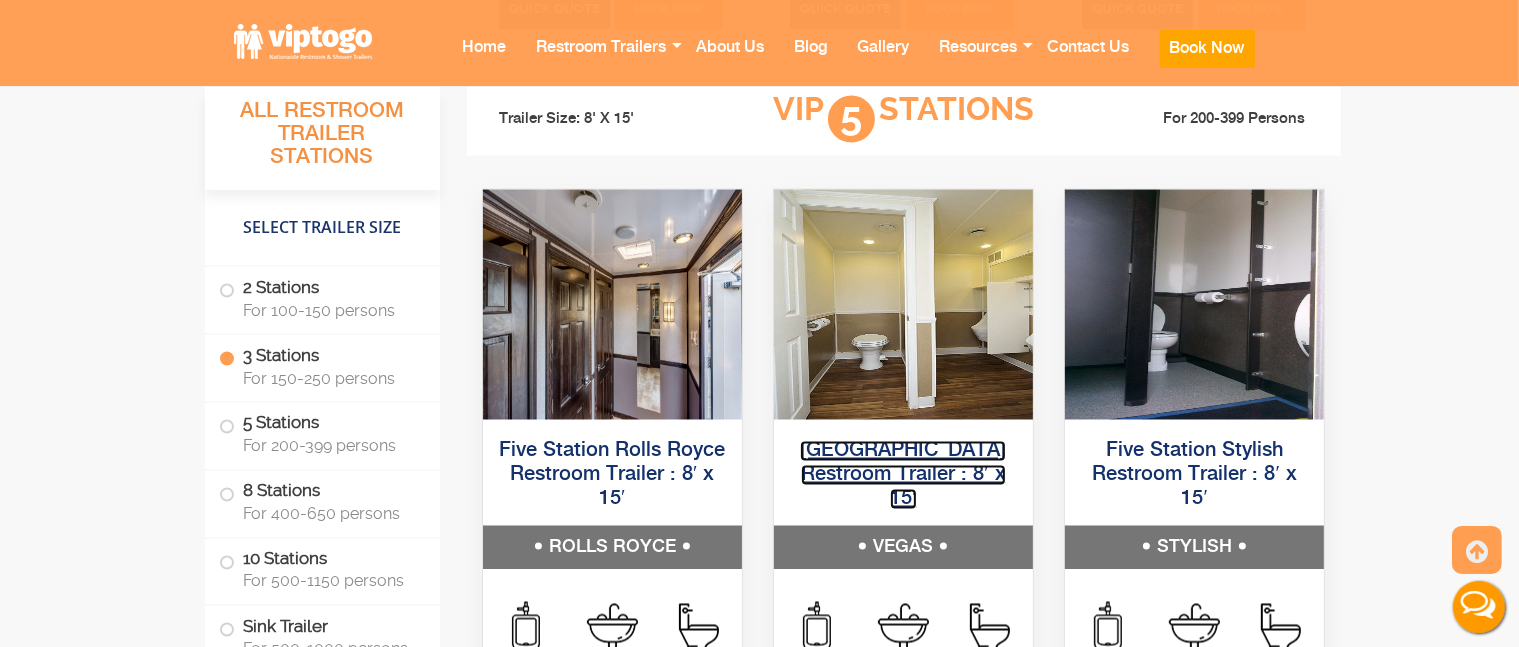 click on "[GEOGRAPHIC_DATA] Restroom Trailer : 8′ x 15′" at bounding box center (903, 475) 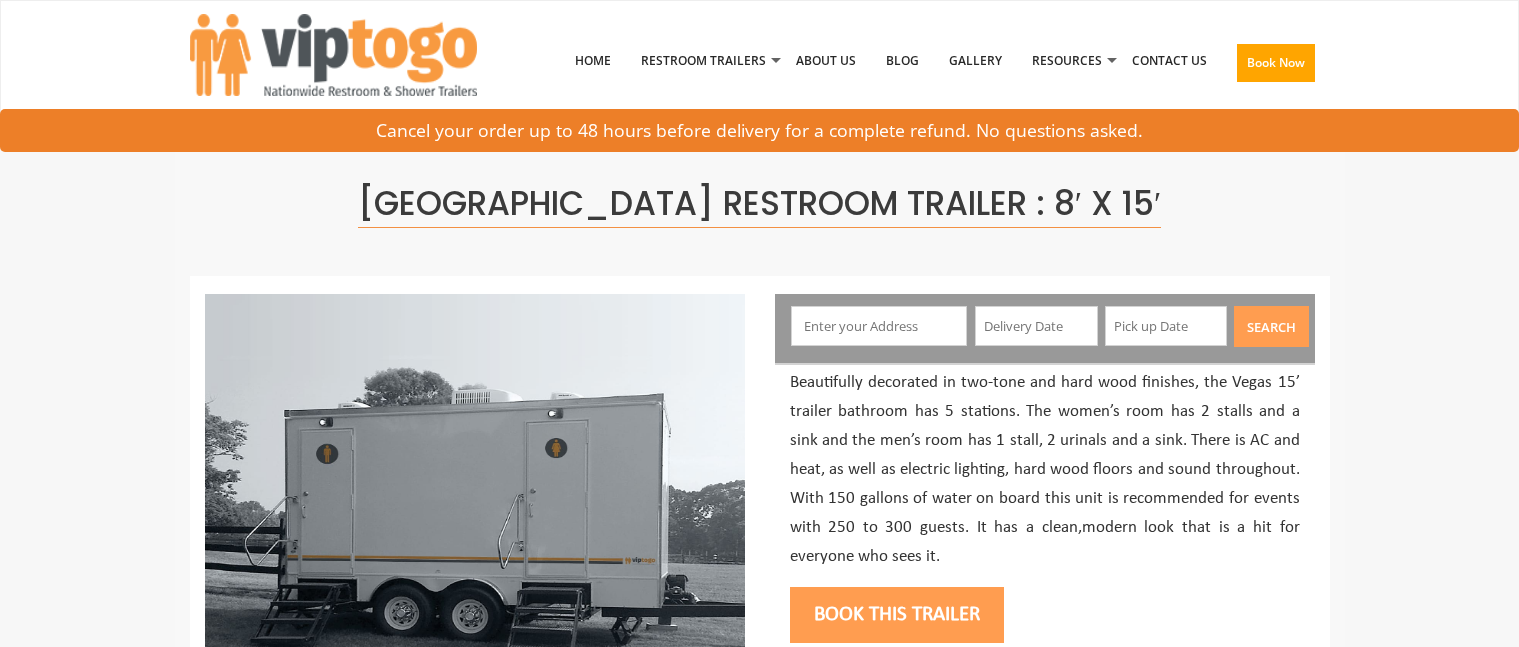 scroll, scrollTop: 0, scrollLeft: 0, axis: both 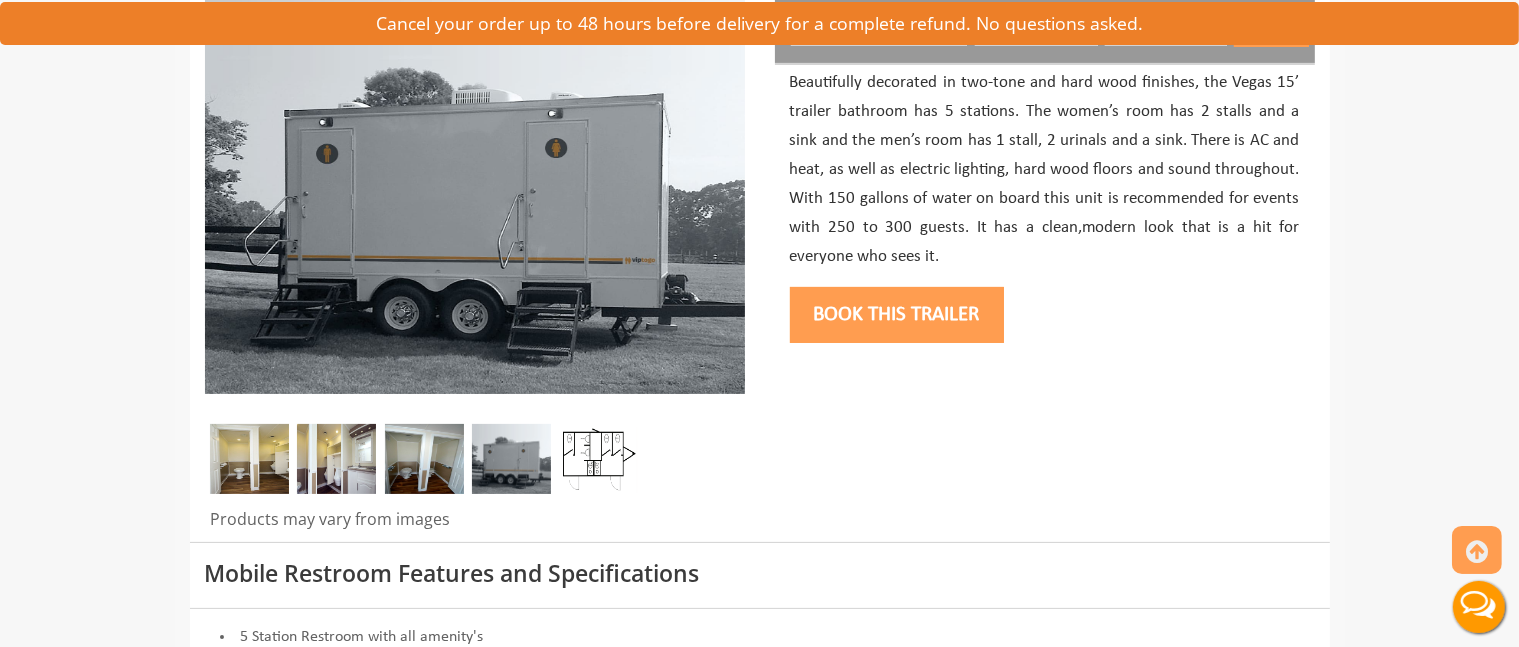 click at bounding box center (249, 459) 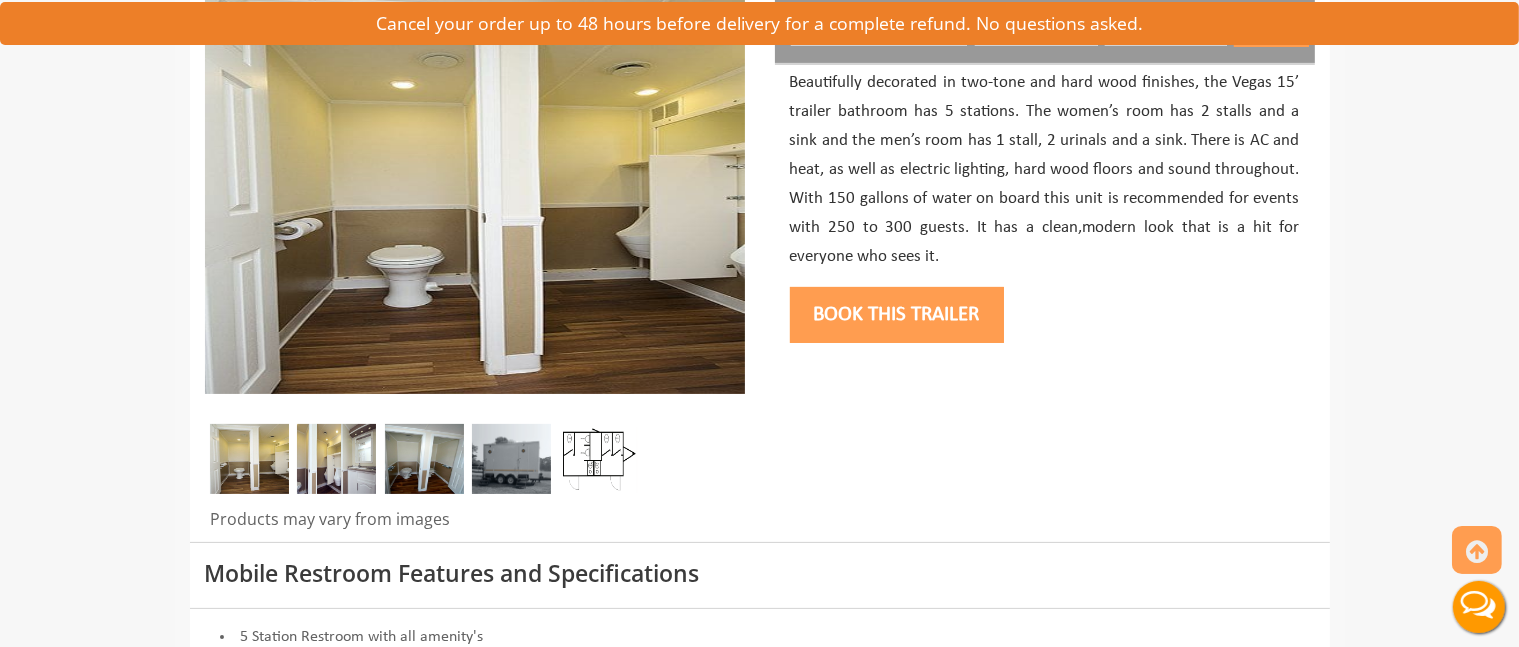click at bounding box center [336, 459] 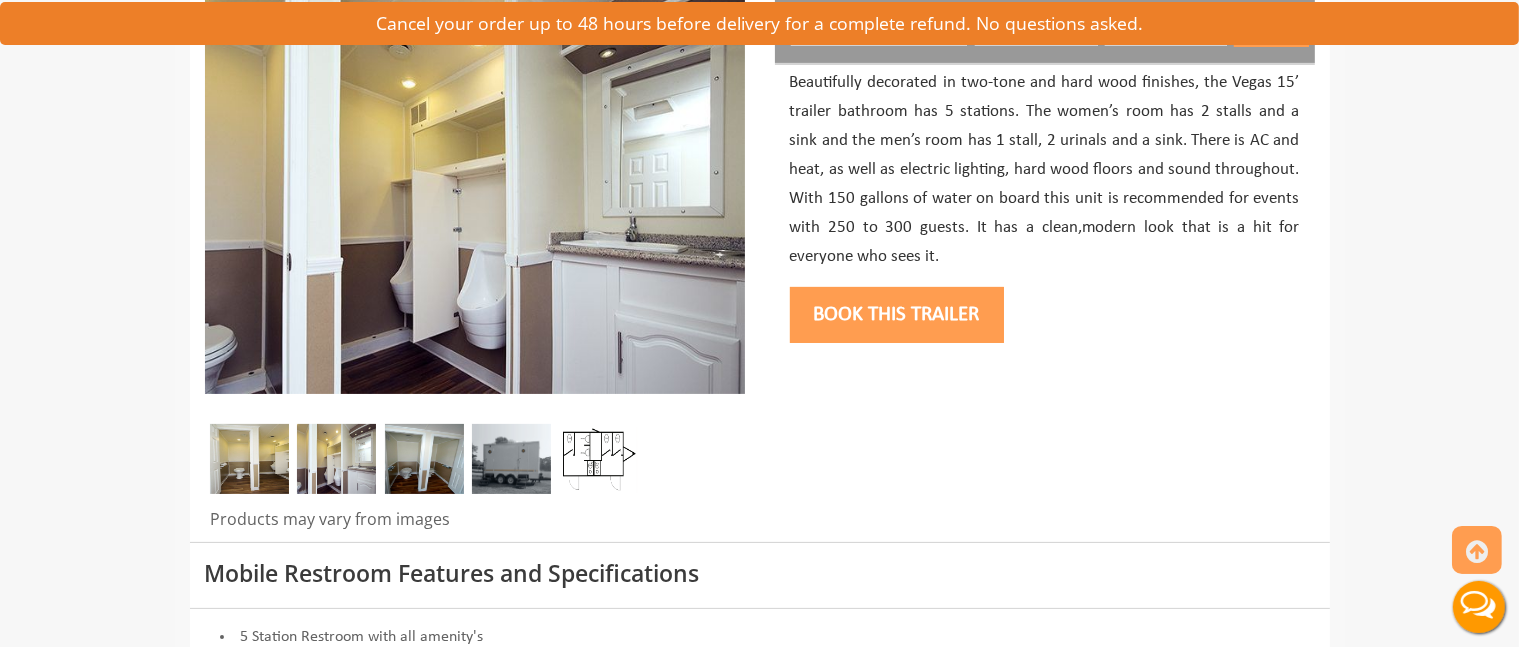 click at bounding box center (424, 459) 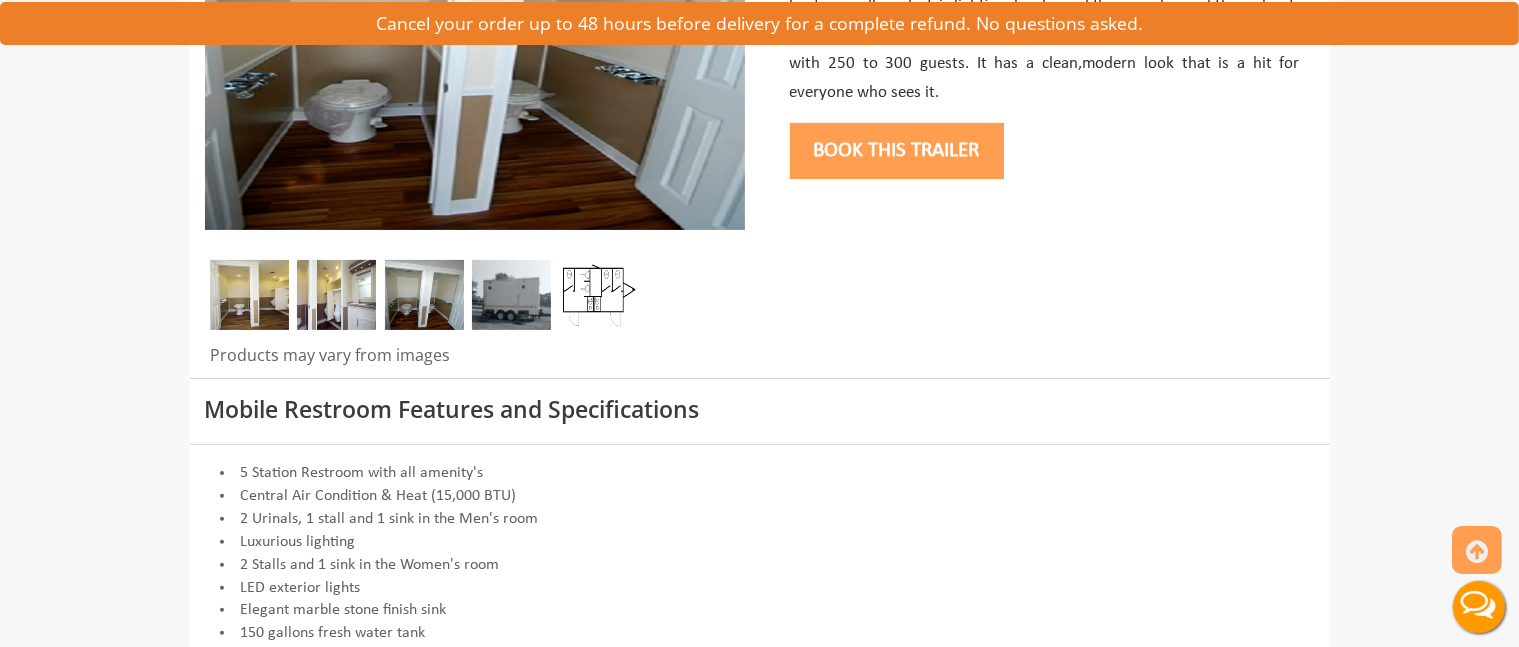 scroll, scrollTop: 500, scrollLeft: 0, axis: vertical 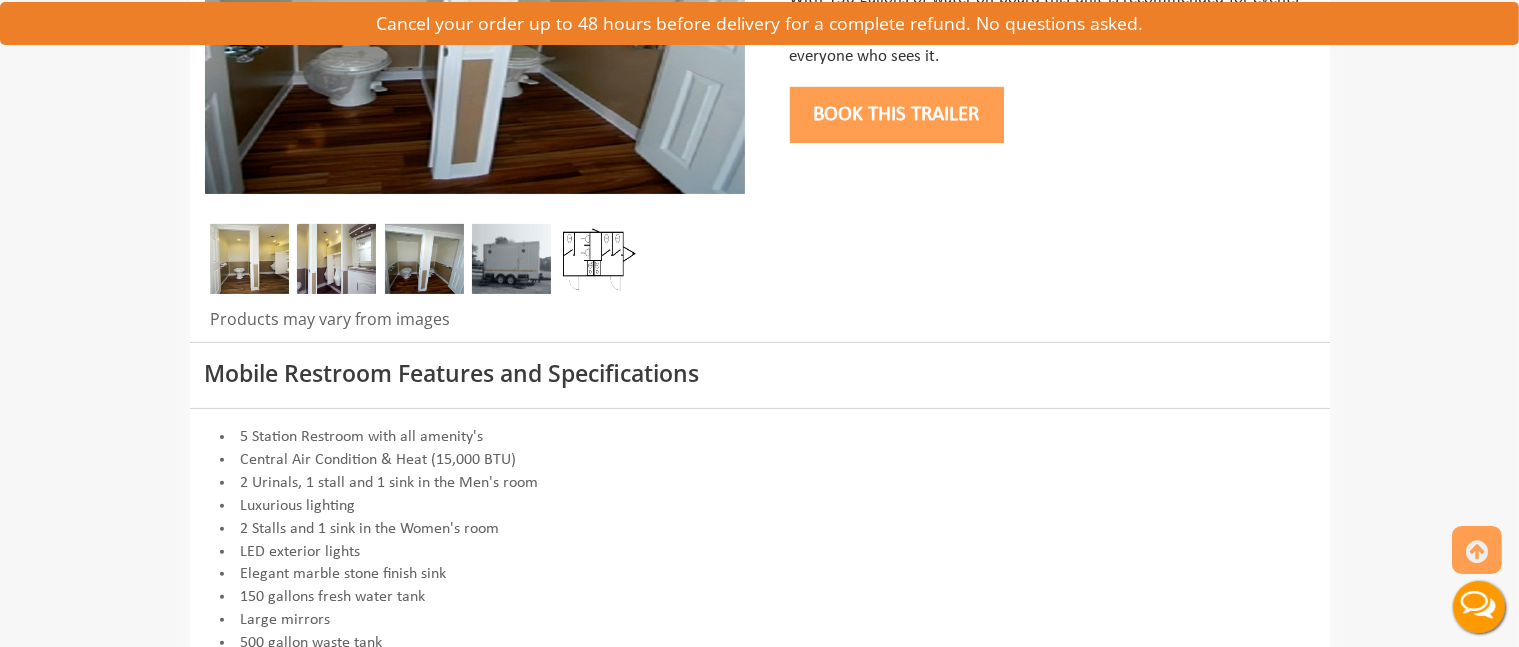 click at bounding box center [511, 259] 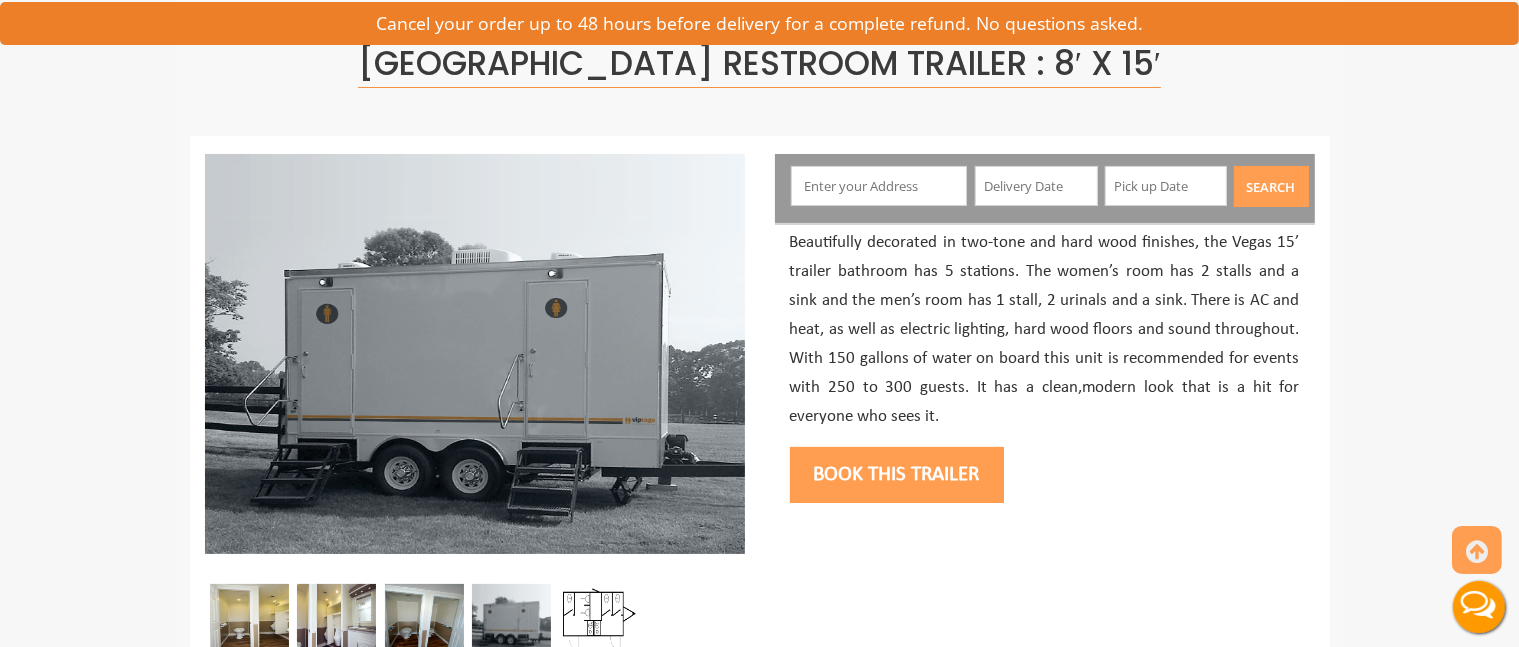 scroll, scrollTop: 100, scrollLeft: 0, axis: vertical 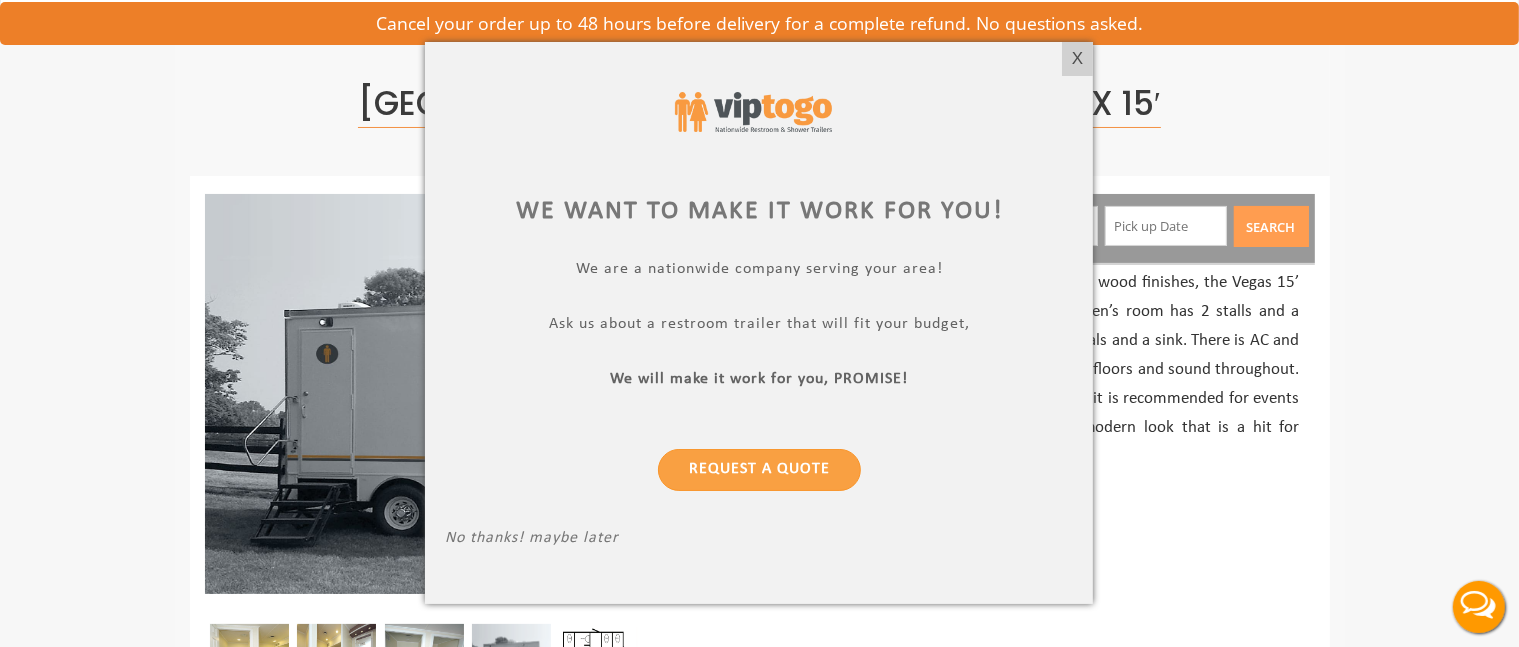 click at bounding box center [759, 323] 